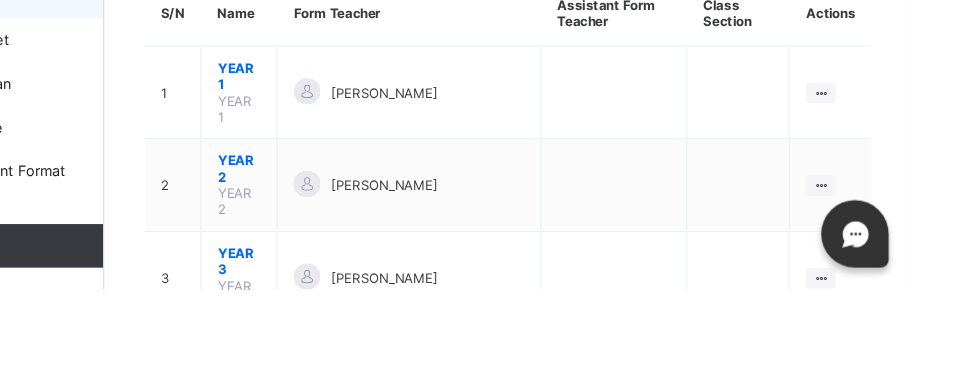 scroll, scrollTop: 132, scrollLeft: 0, axis: vertical 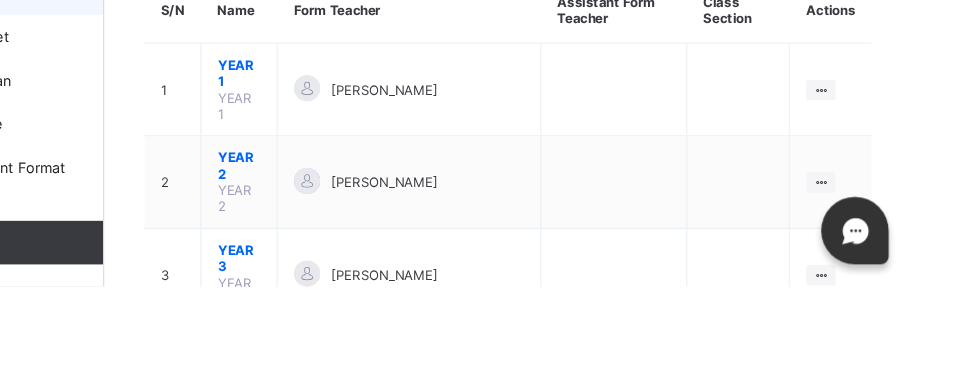 click on "YEAR 5" at bounding box center (363, 533) 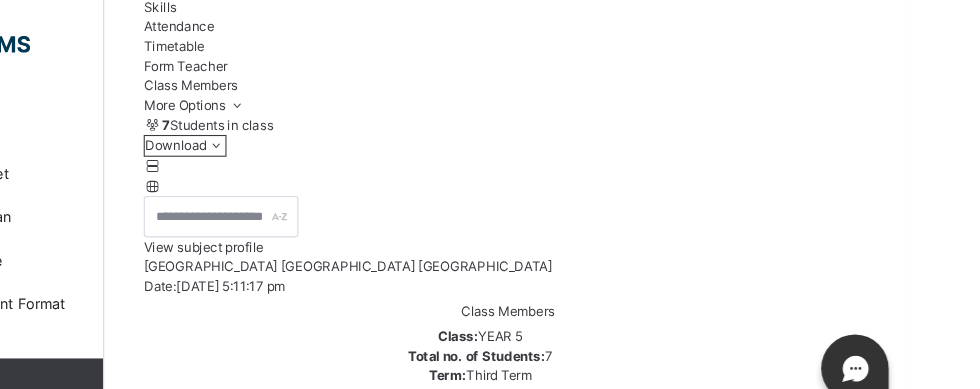 scroll, scrollTop: 221, scrollLeft: 0, axis: vertical 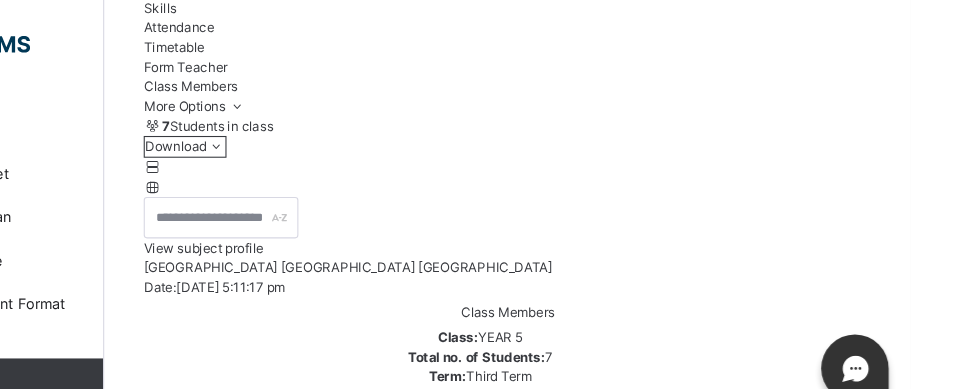 click on "Subjects" at bounding box center [300, -29] 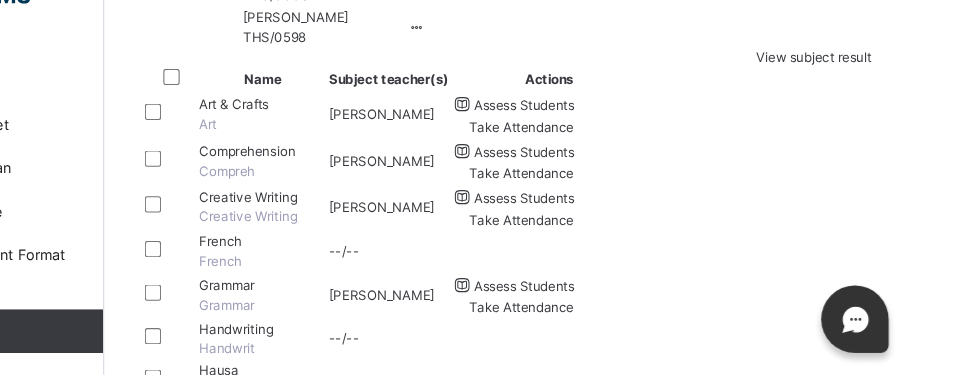 scroll, scrollTop: 950, scrollLeft: 0, axis: vertical 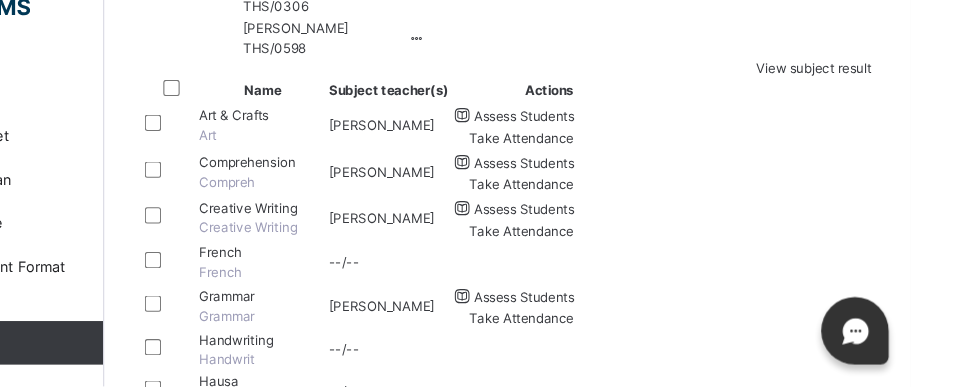click on "Assess Students" at bounding box center (625, 463) 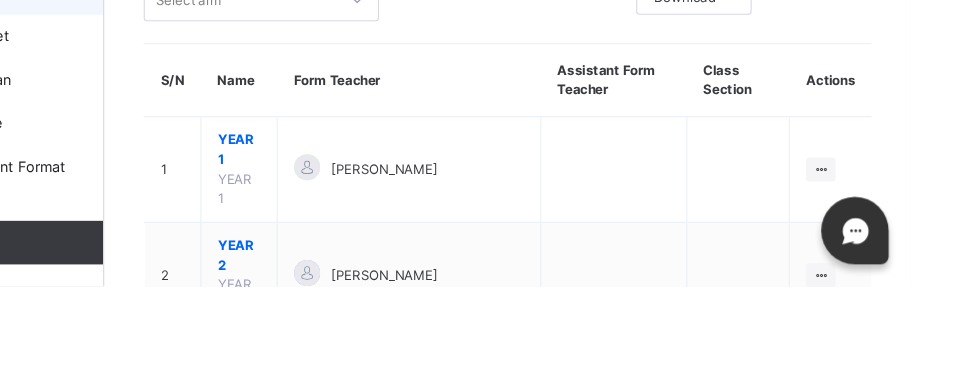 scroll, scrollTop: 182, scrollLeft: 0, axis: vertical 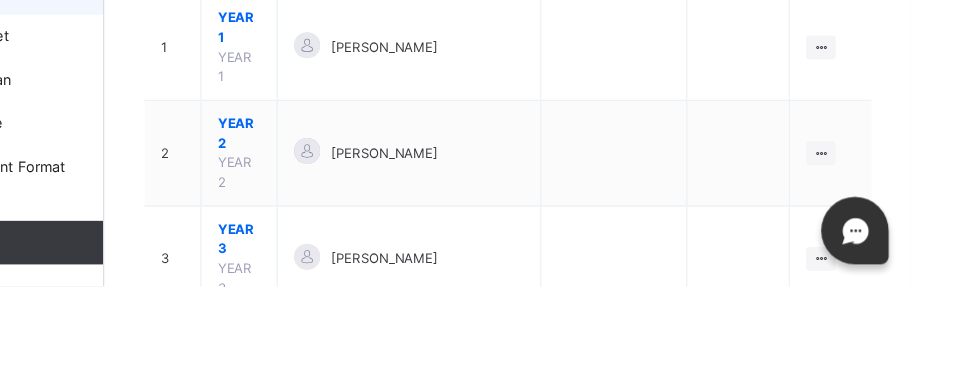 click on "YEAR 5" at bounding box center [363, 540] 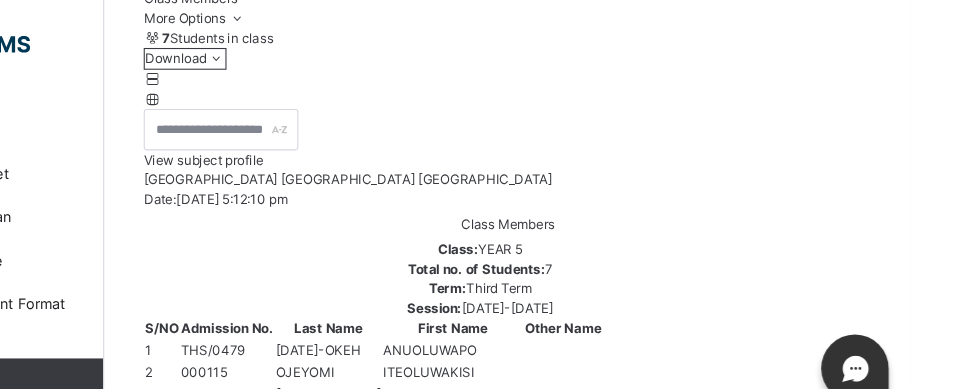 scroll, scrollTop: 292, scrollLeft: 0, axis: vertical 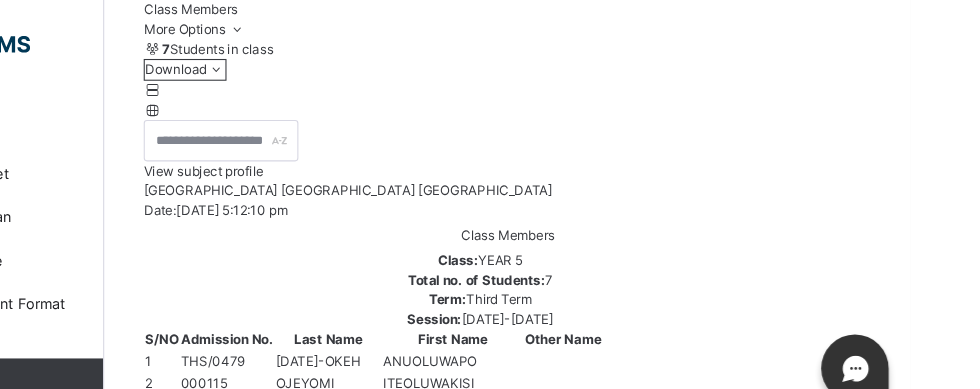 click on "Subjects" at bounding box center [300, -100] 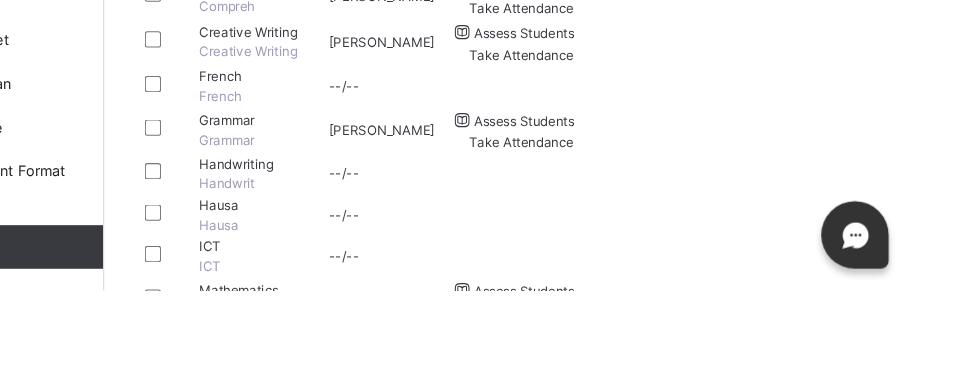 scroll, scrollTop: 1027, scrollLeft: 0, axis: vertical 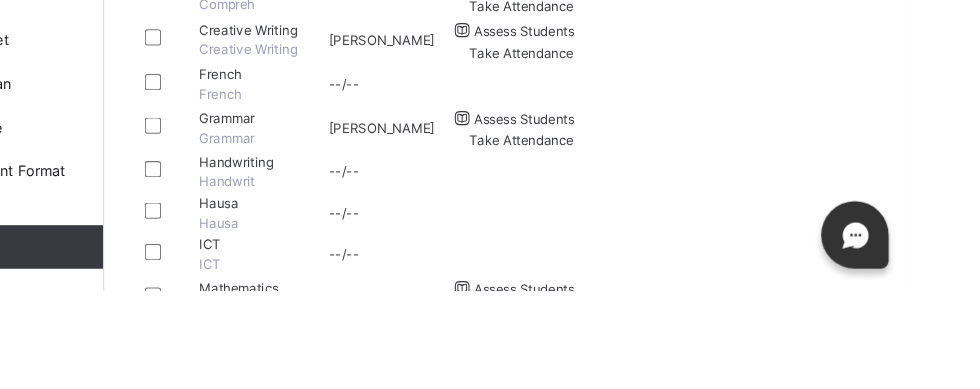 click on "Assess Students" at bounding box center (625, 506) 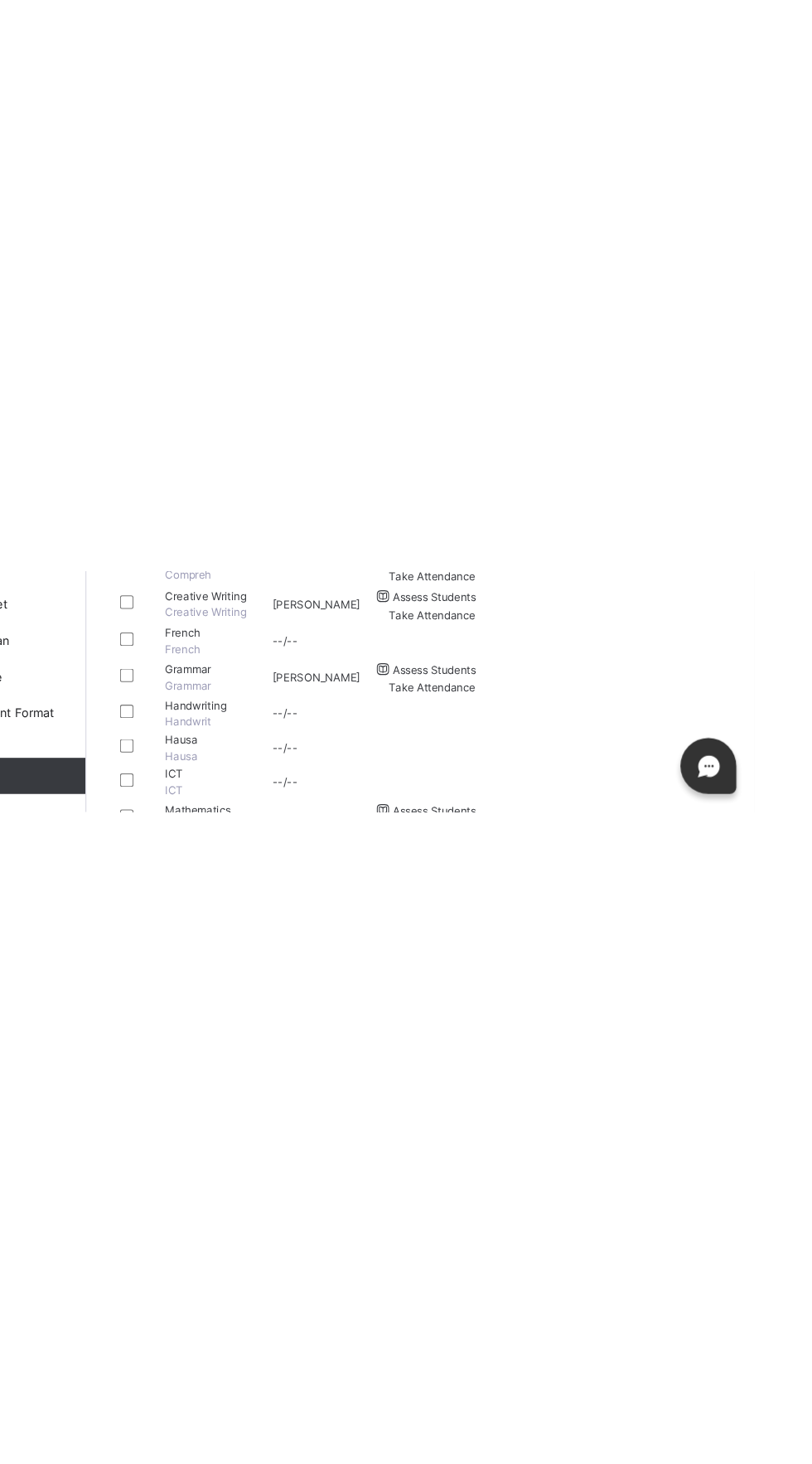 scroll, scrollTop: 0, scrollLeft: 0, axis: both 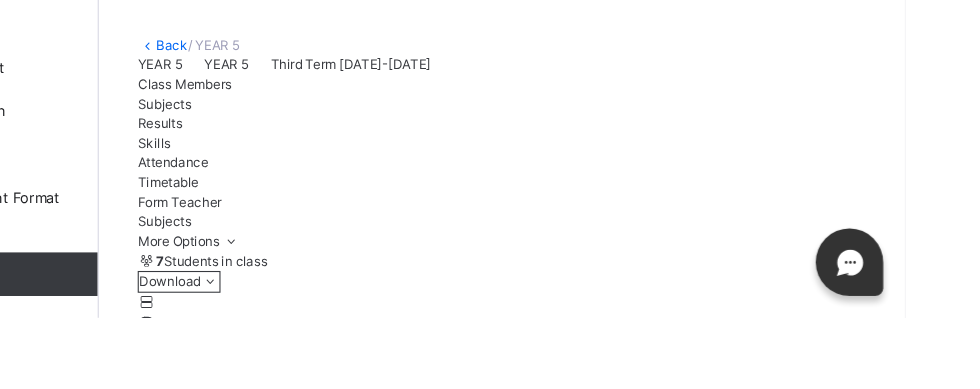 click at bounding box center (741, 2275) 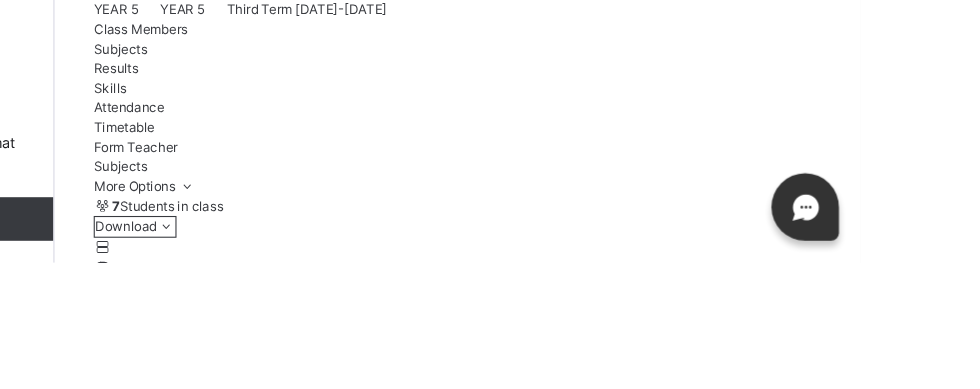 scroll, scrollTop: 303, scrollLeft: 0, axis: vertical 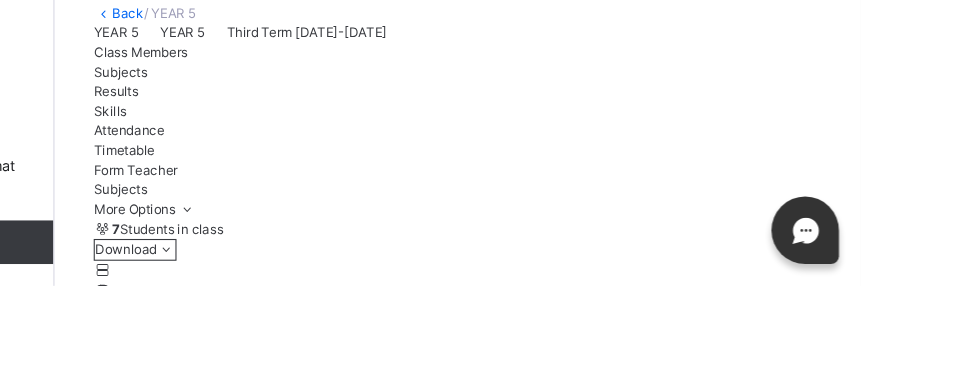 type on "*" 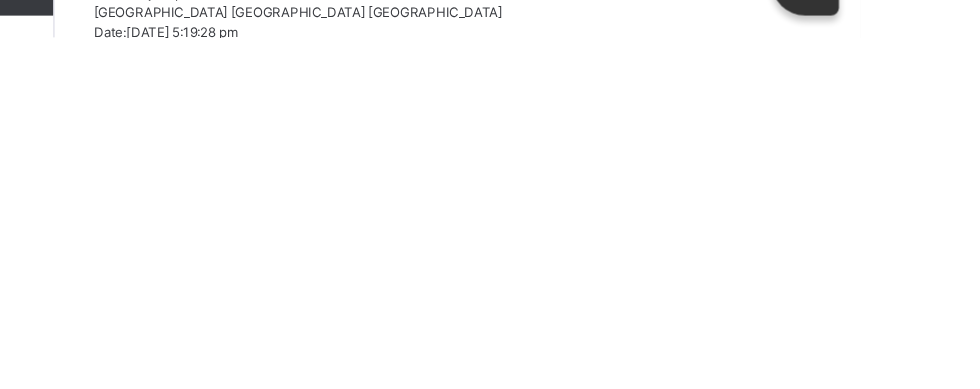 scroll, scrollTop: 122, scrollLeft: 0, axis: vertical 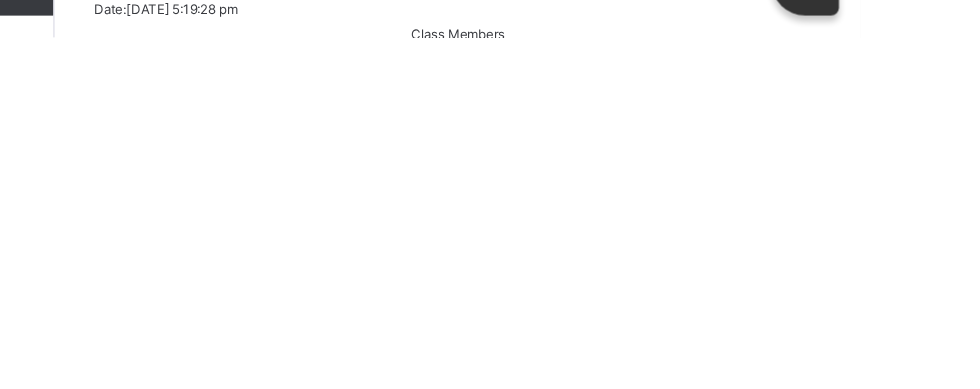 type 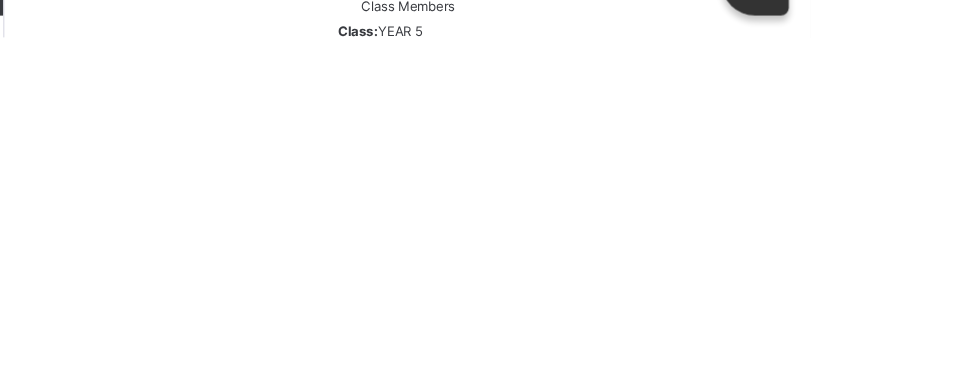 scroll, scrollTop: 206, scrollLeft: 0, axis: vertical 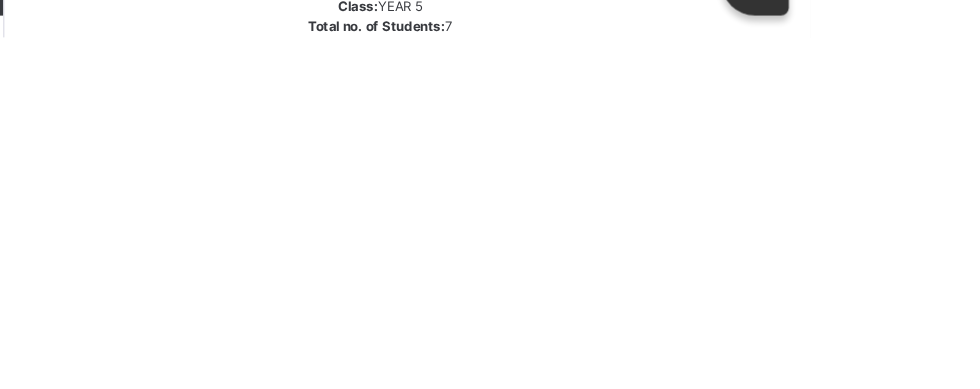 type on "**" 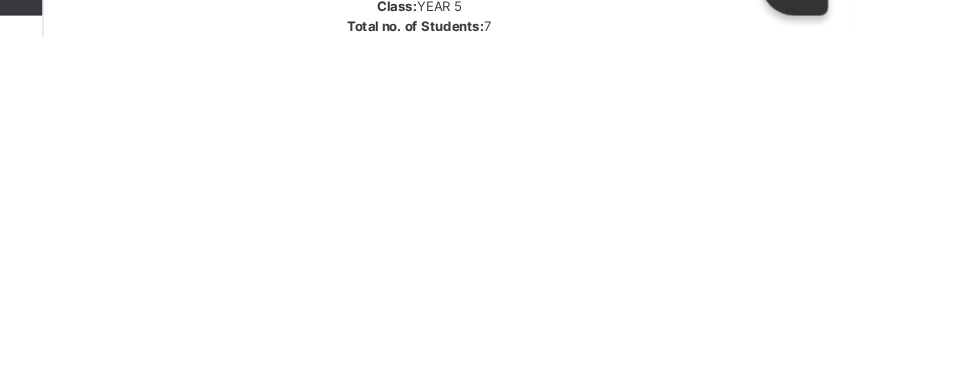 scroll, scrollTop: 25, scrollLeft: 0, axis: vertical 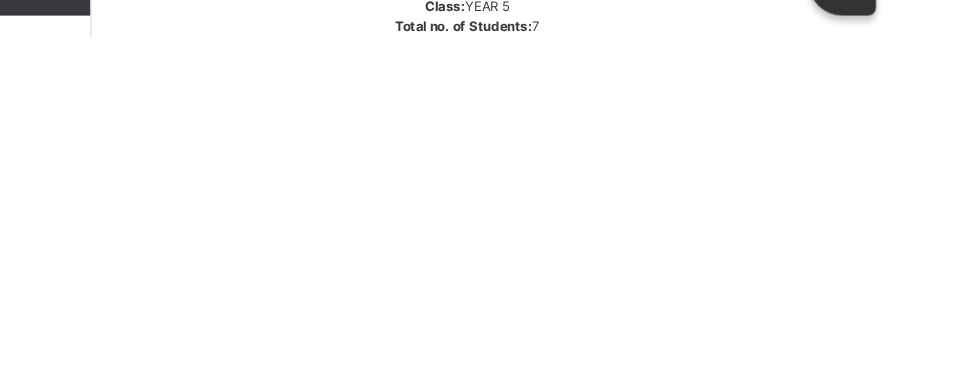 type on "**" 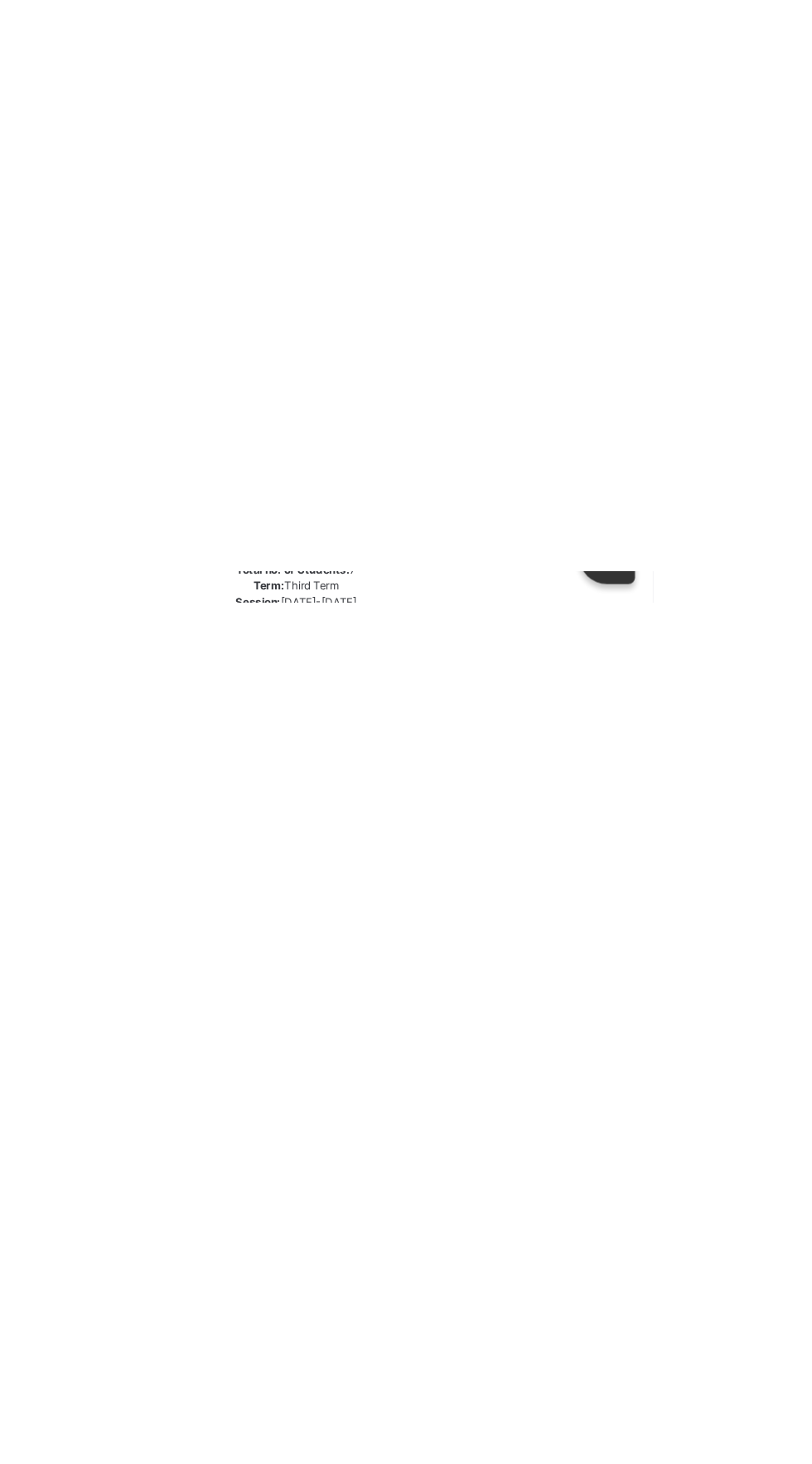 scroll, scrollTop: 0, scrollLeft: 0, axis: both 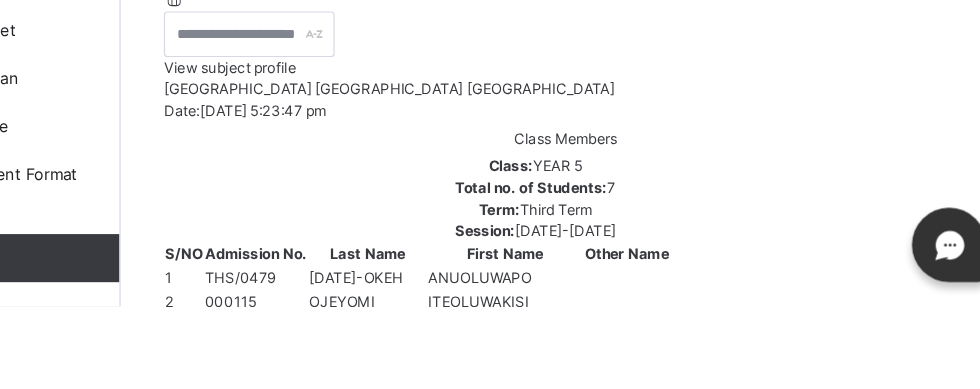 click at bounding box center (964, 2017) 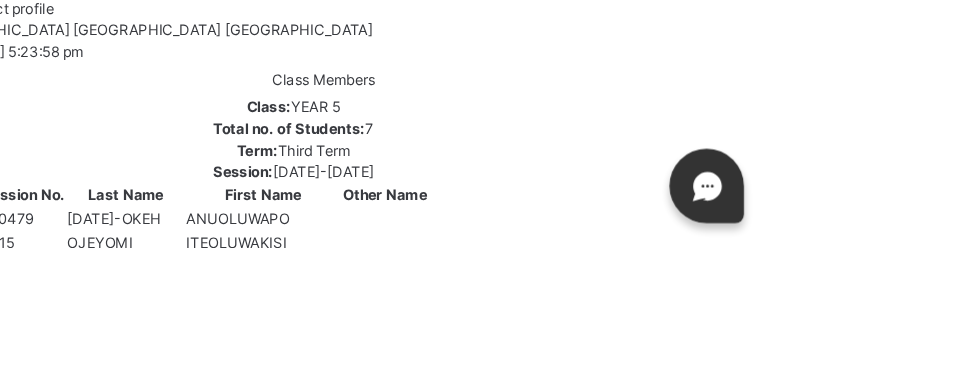 scroll, scrollTop: 273, scrollLeft: 0, axis: vertical 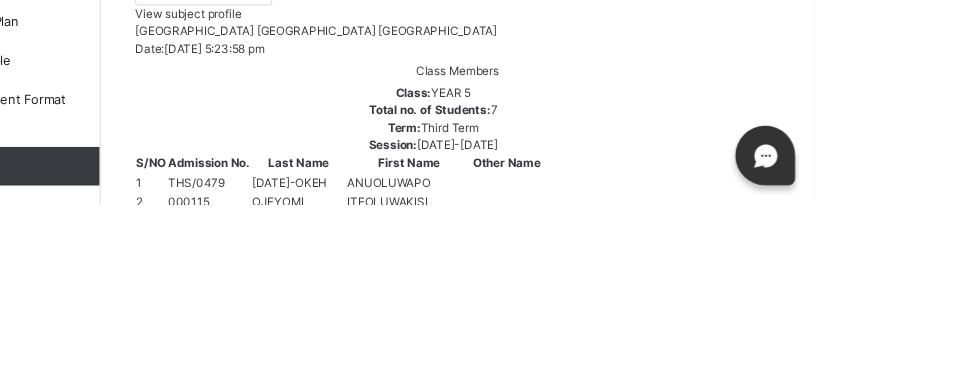 type on "**" 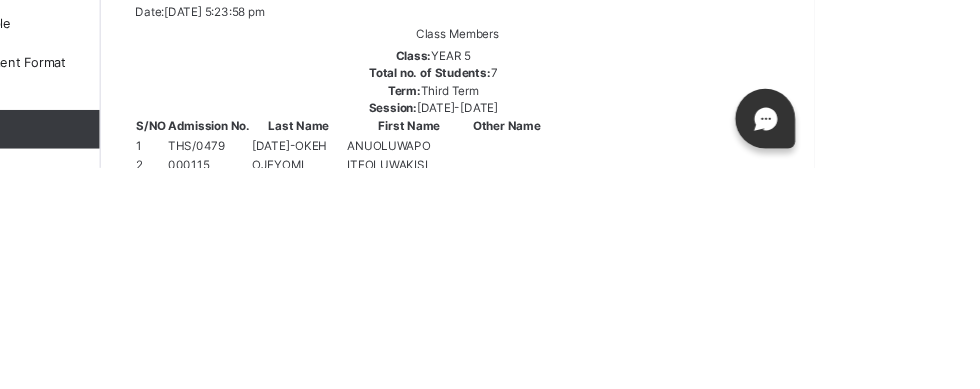 scroll, scrollTop: 258, scrollLeft: 0, axis: vertical 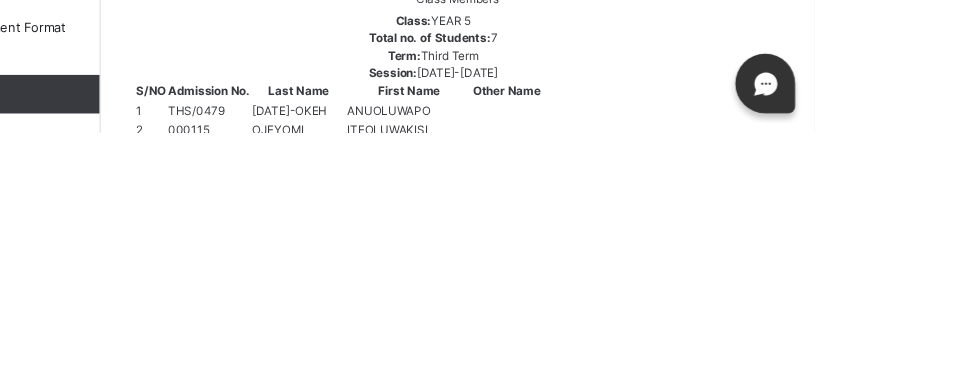 type on "**" 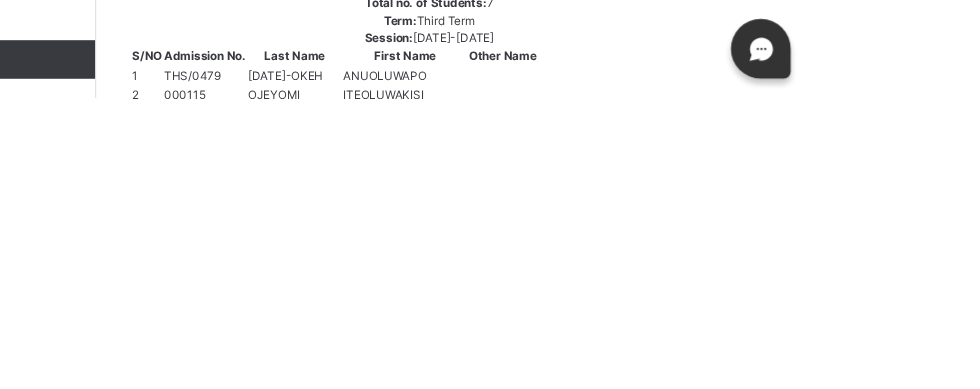 scroll, scrollTop: 289, scrollLeft: 0, axis: vertical 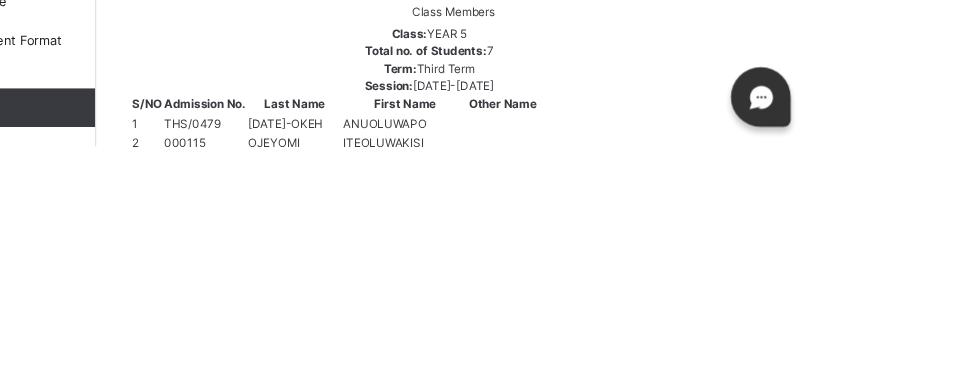type on "**" 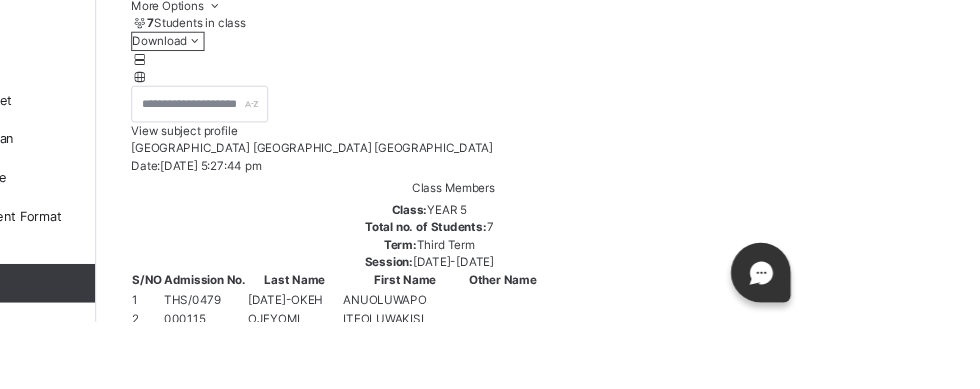 scroll, scrollTop: 20, scrollLeft: 0, axis: vertical 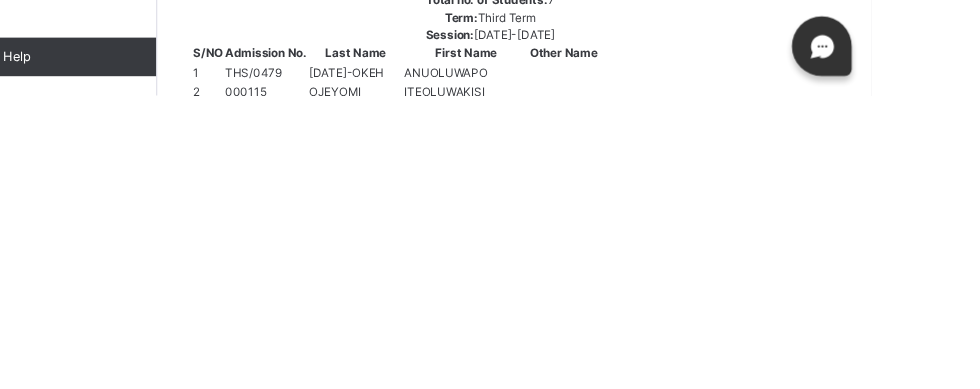 type on "**" 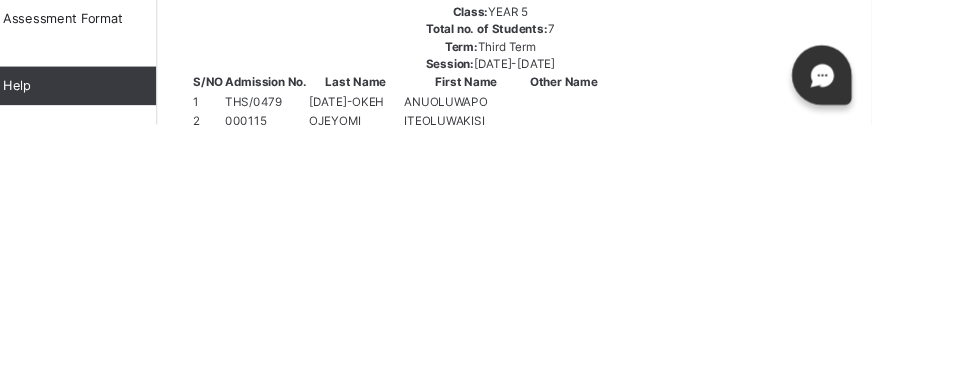 scroll, scrollTop: 258, scrollLeft: 0, axis: vertical 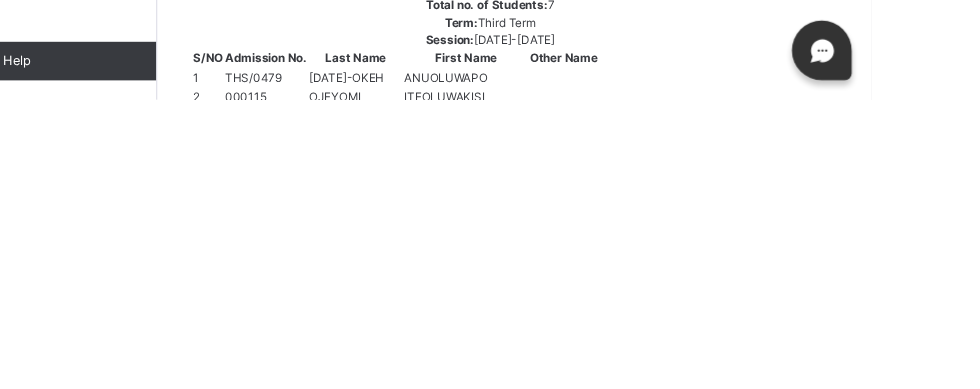 type on "**" 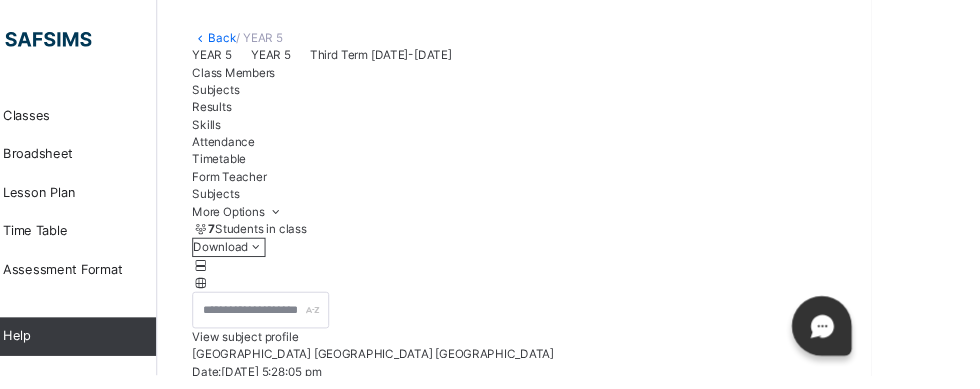 scroll, scrollTop: 0, scrollLeft: 0, axis: both 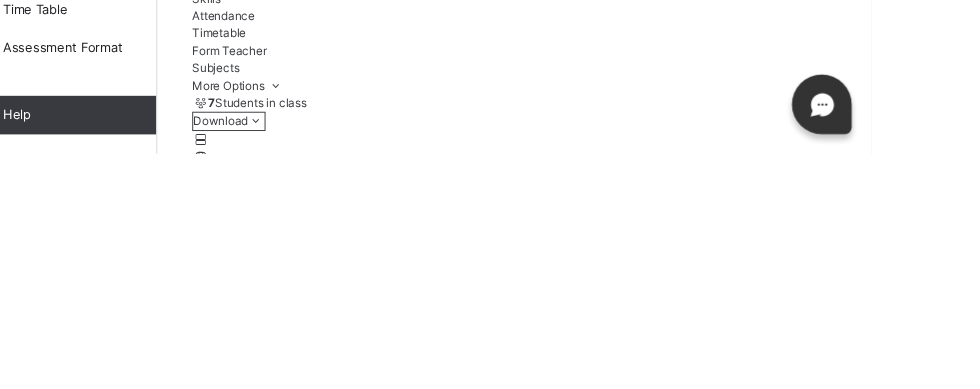 type on "**" 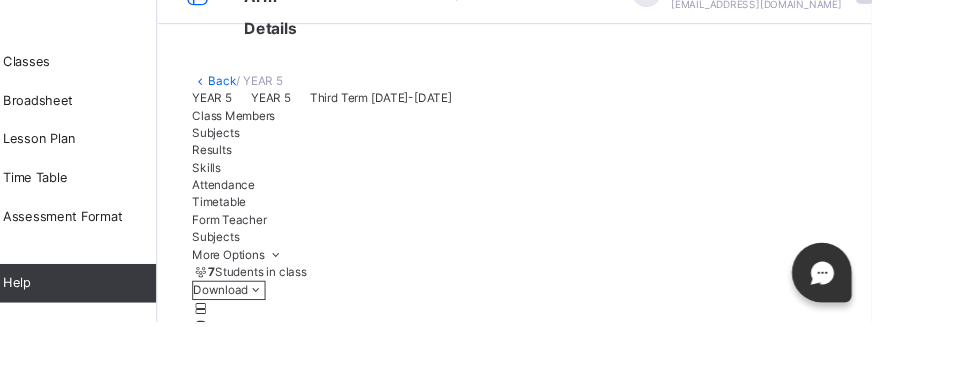 scroll, scrollTop: 20, scrollLeft: 0, axis: vertical 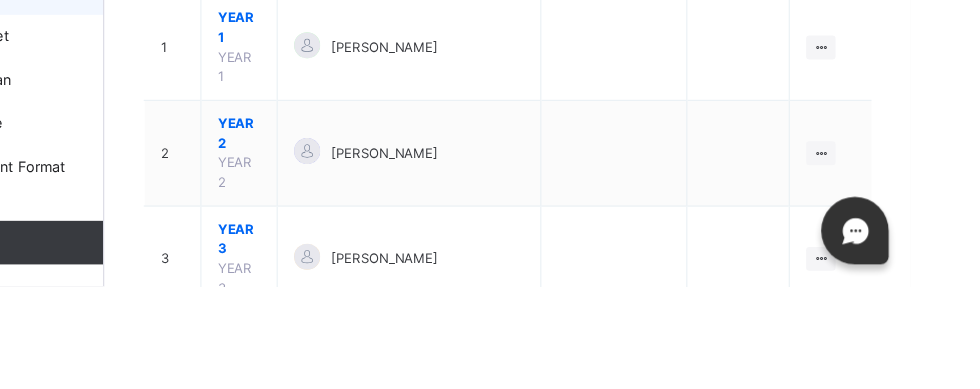 click on "YEAR 5     YEAR 5" at bounding box center [364, 558] 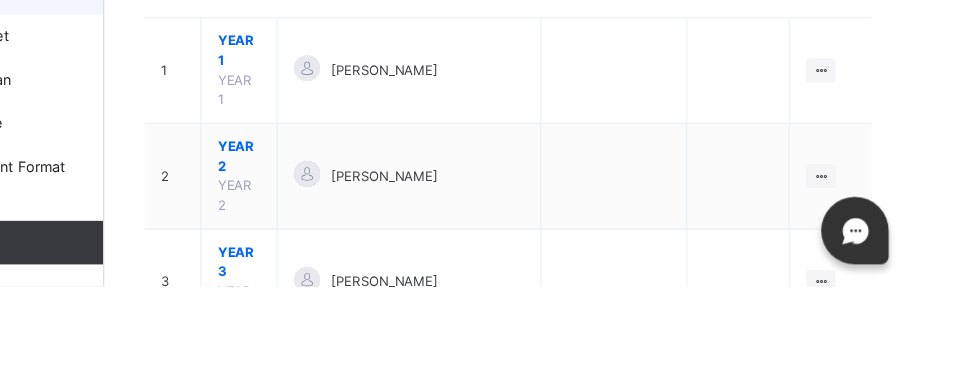 scroll, scrollTop: 182, scrollLeft: 0, axis: vertical 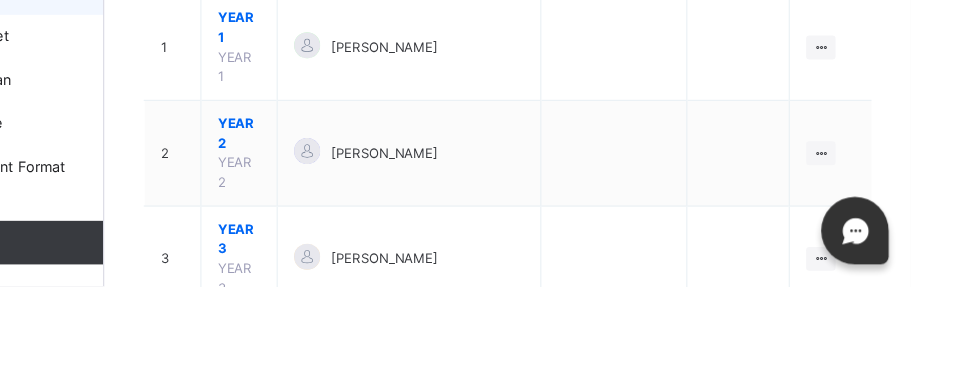 click on "YEAR 5" at bounding box center (363, 540) 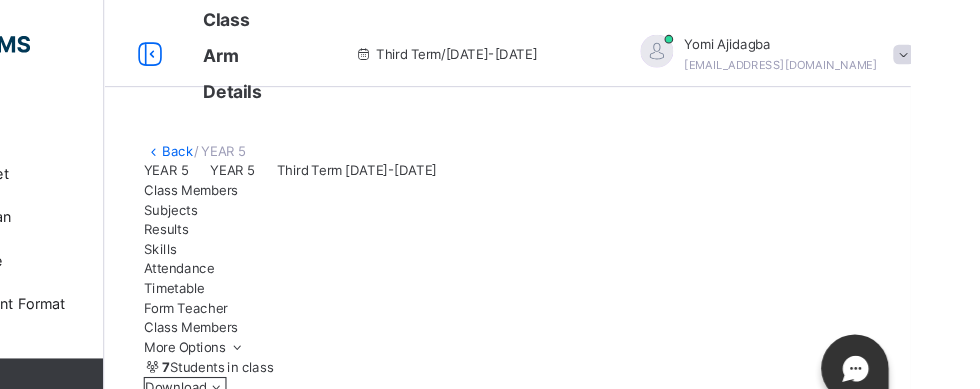 scroll, scrollTop: 35, scrollLeft: 0, axis: vertical 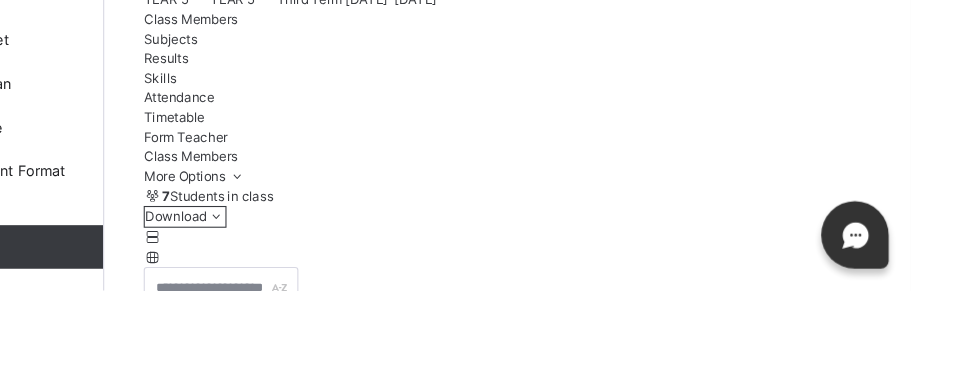 click on "Subjects" at bounding box center [300, 157] 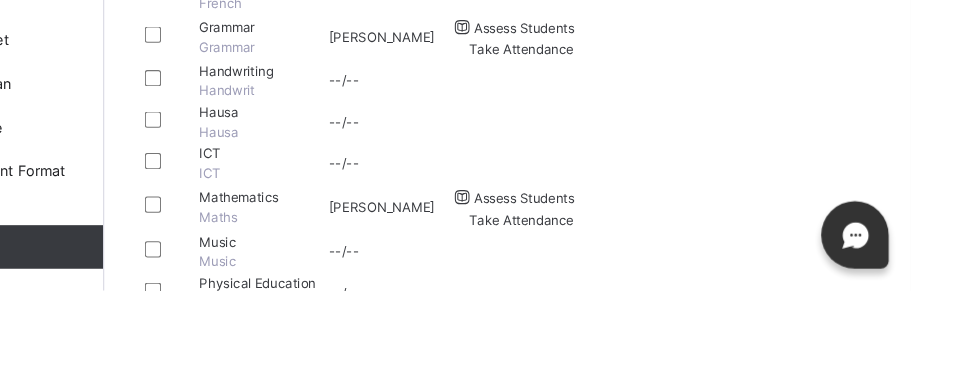 scroll, scrollTop: 1114, scrollLeft: 0, axis: vertical 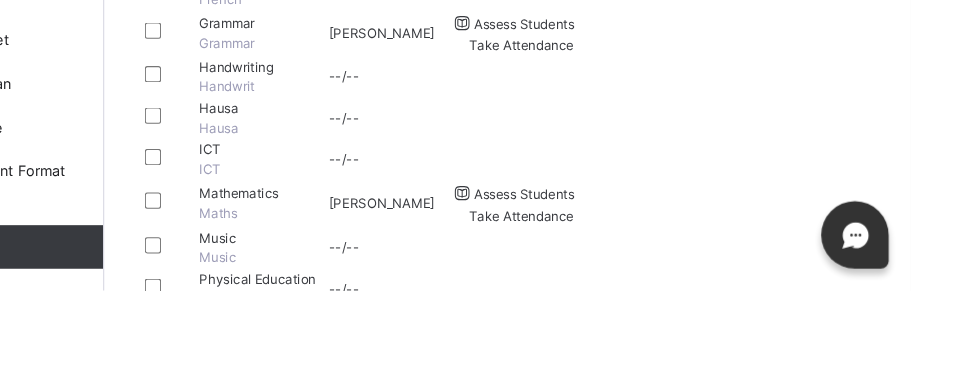 click on "Assess Students" at bounding box center (625, 504) 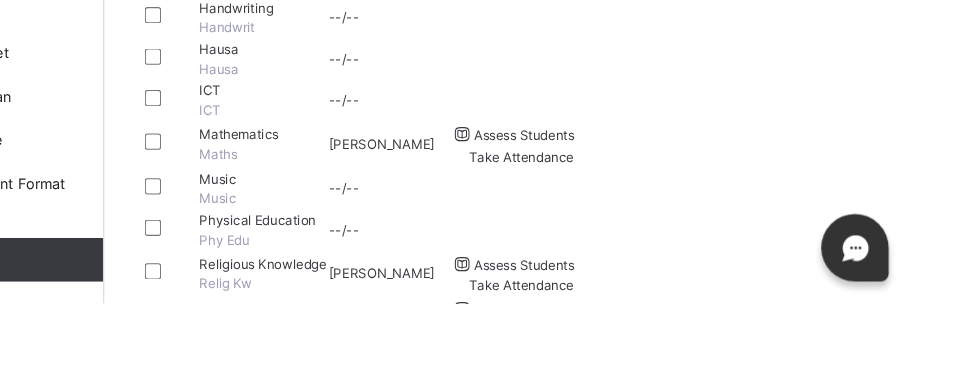 scroll, scrollTop: 1222, scrollLeft: 0, axis: vertical 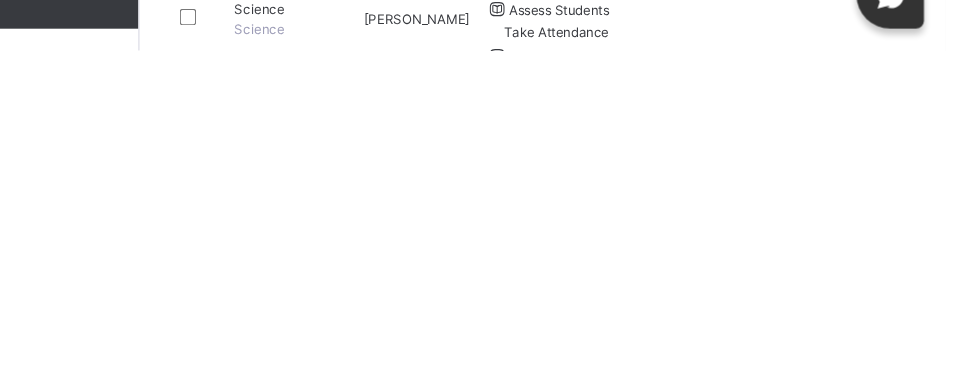 type on "**" 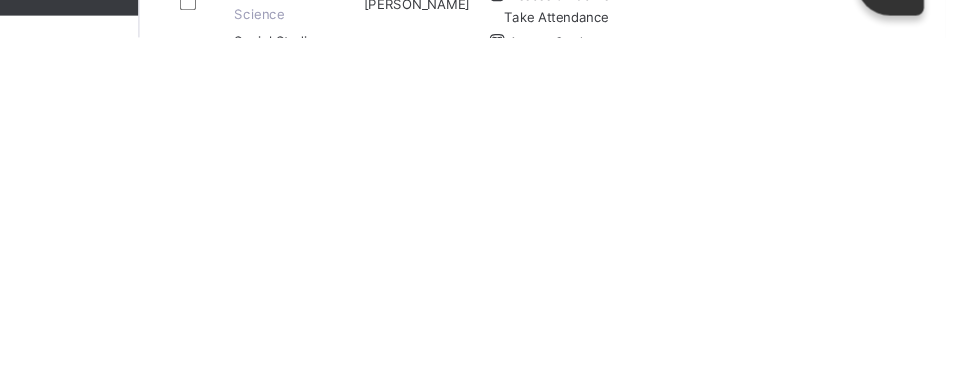 scroll, scrollTop: 1233, scrollLeft: 0, axis: vertical 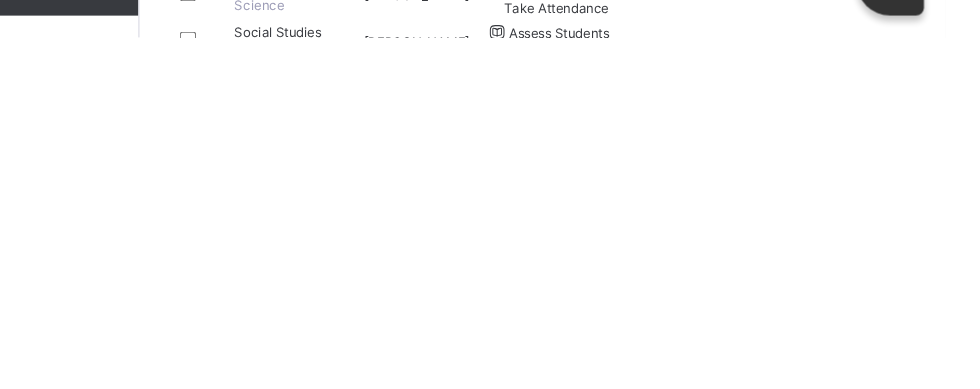 type on "**" 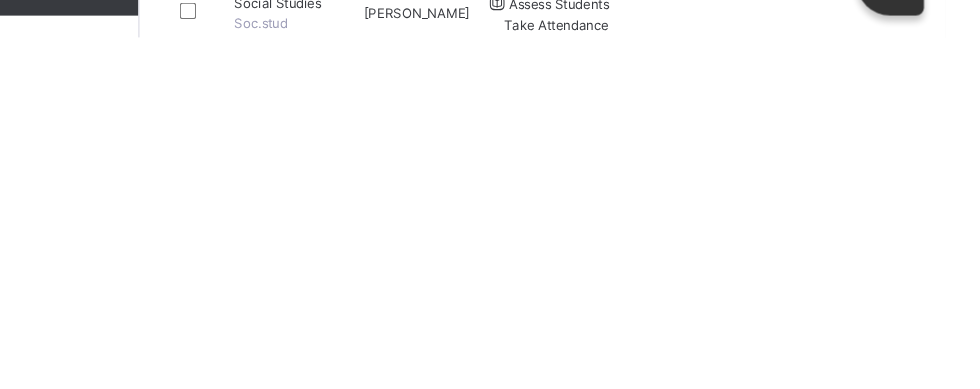 scroll, scrollTop: 1266, scrollLeft: 0, axis: vertical 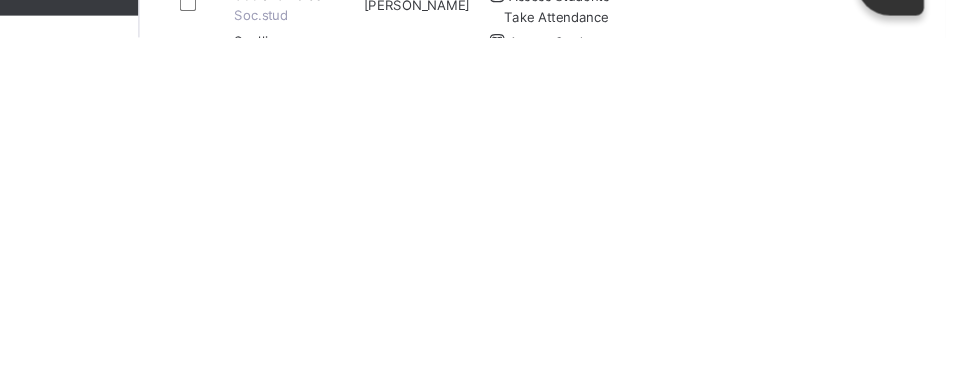 type on "**" 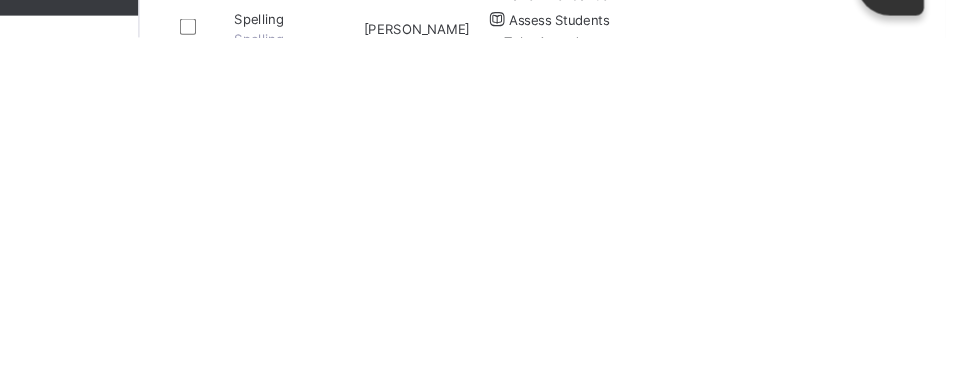 scroll, scrollTop: 1289, scrollLeft: 0, axis: vertical 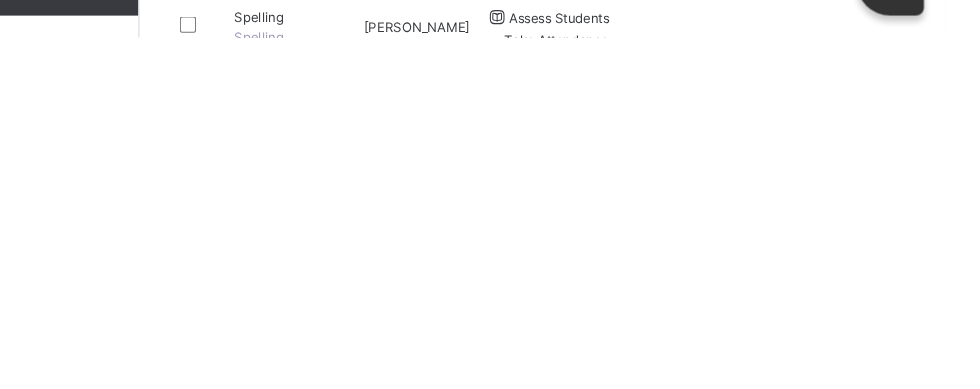 type on "**" 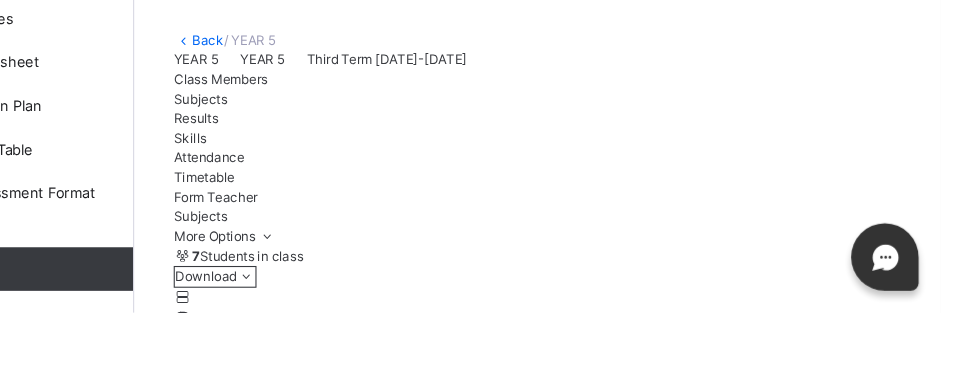 scroll, scrollTop: 126, scrollLeft: 0, axis: vertical 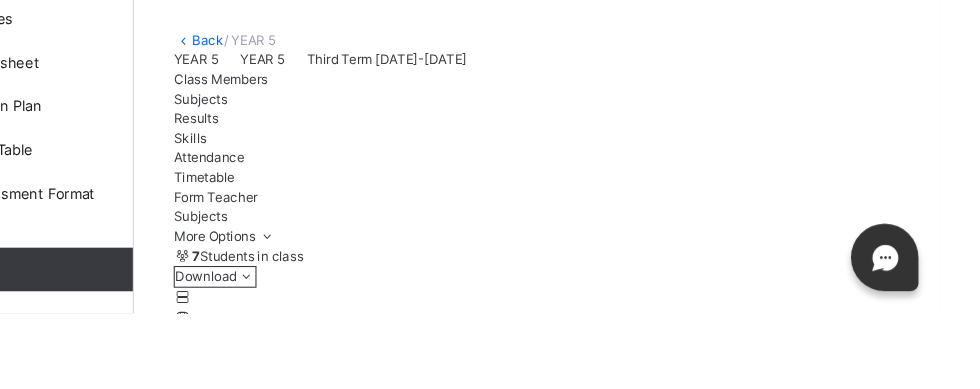 click at bounding box center (964, 2587) 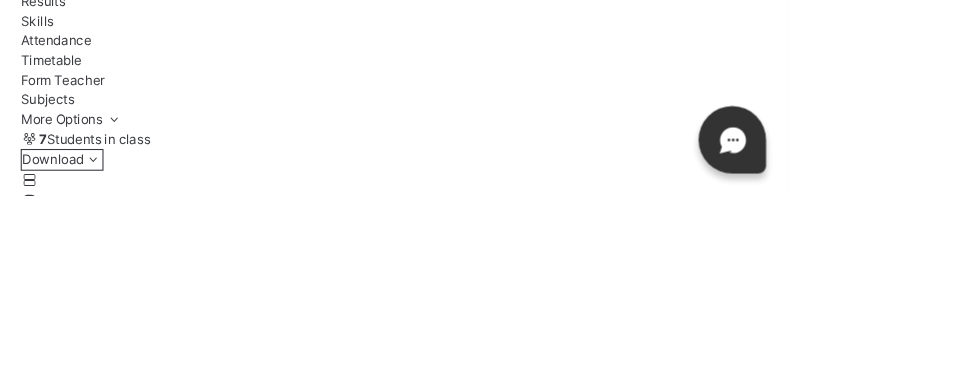 scroll, scrollTop: 0, scrollLeft: 0, axis: both 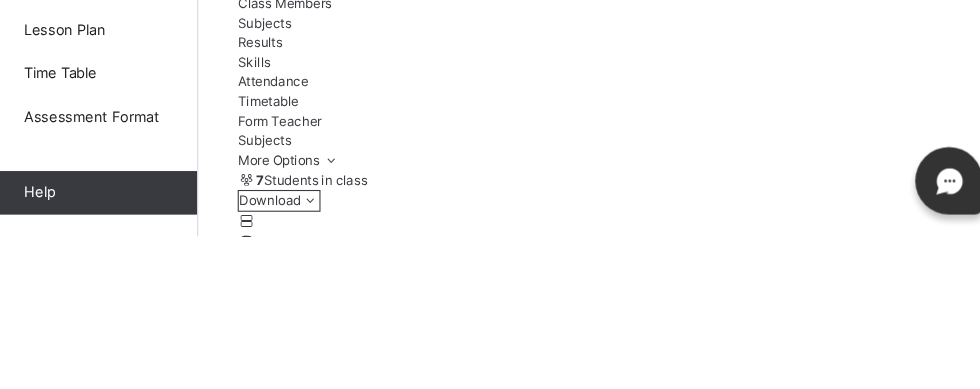 click at bounding box center [964, 2275] 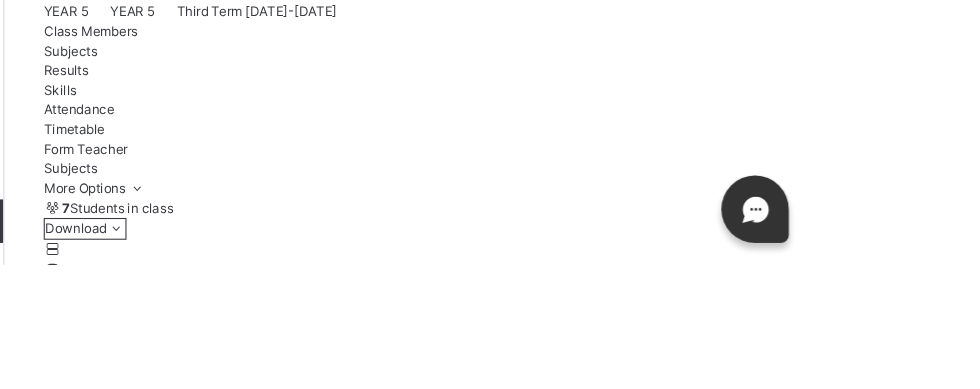 scroll, scrollTop: 297, scrollLeft: 0, axis: vertical 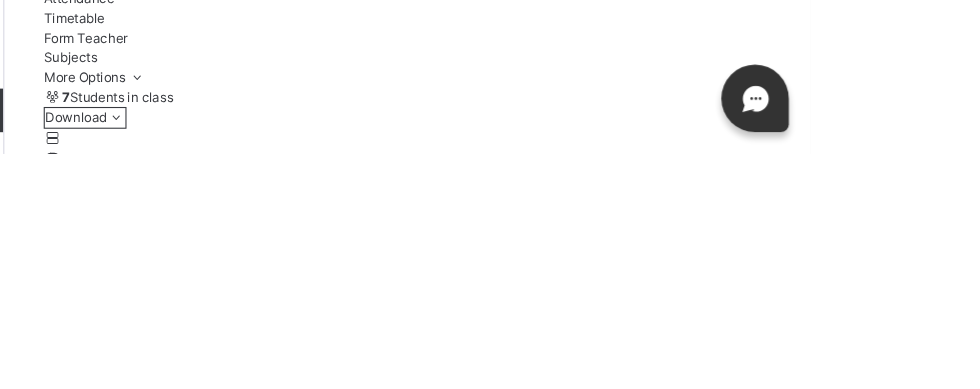 type on "*" 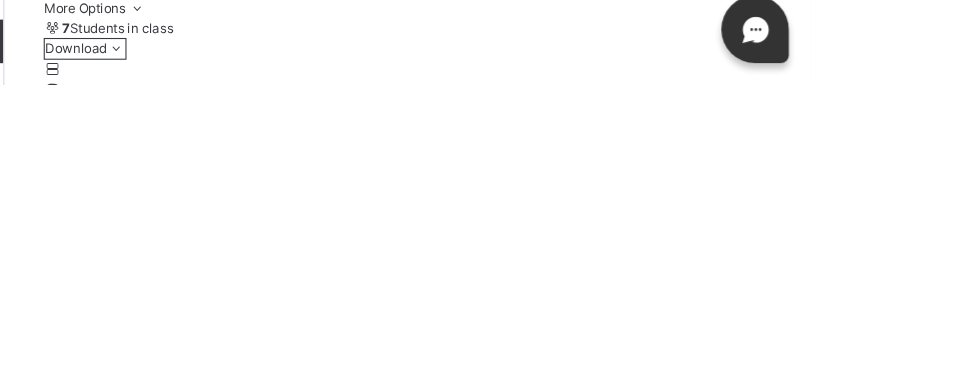 type on "*" 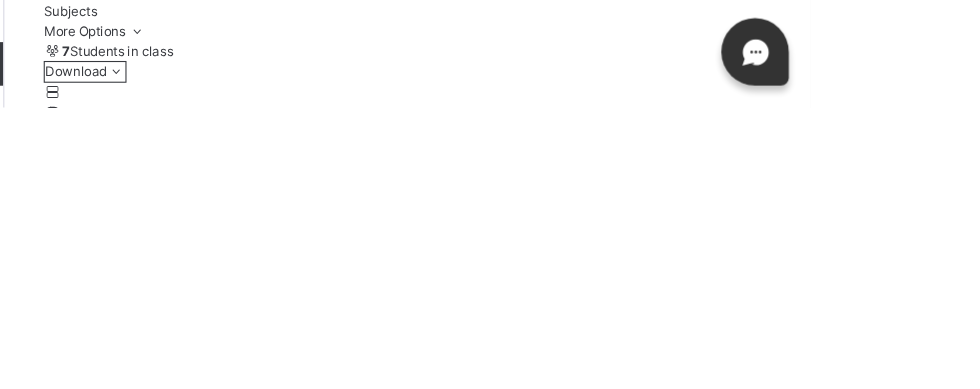 scroll, scrollTop: 0, scrollLeft: 0, axis: both 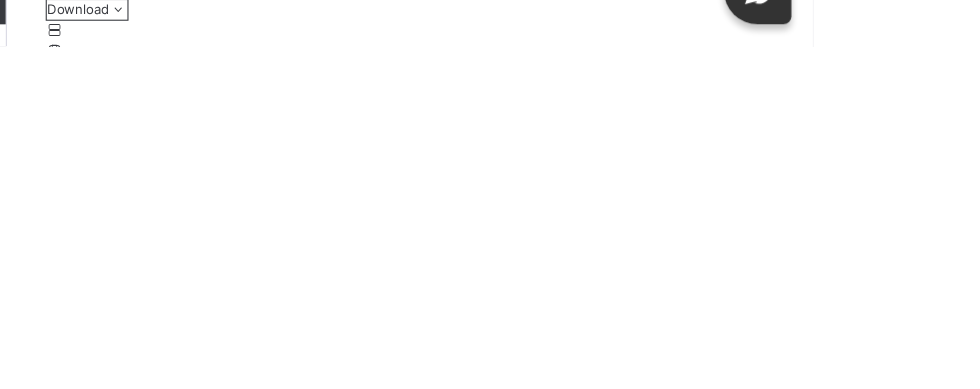 type on "****" 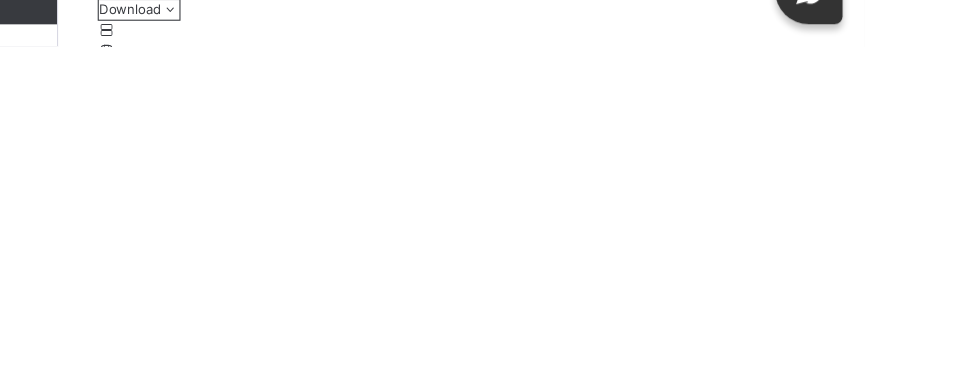 scroll, scrollTop: 0, scrollLeft: 0, axis: both 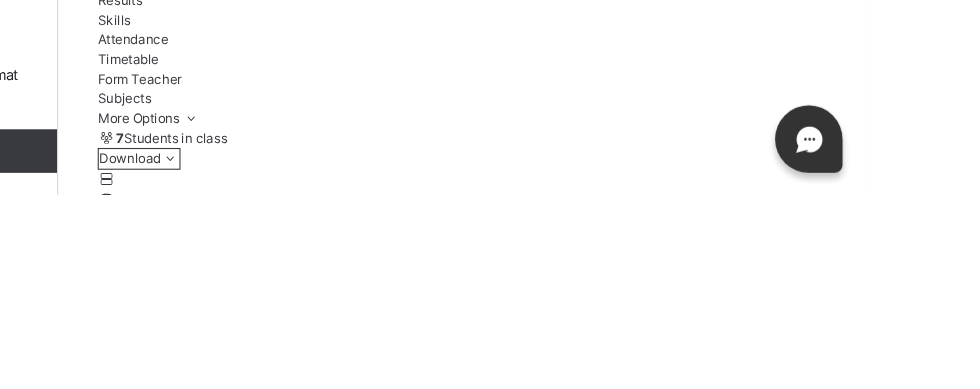 type on "**" 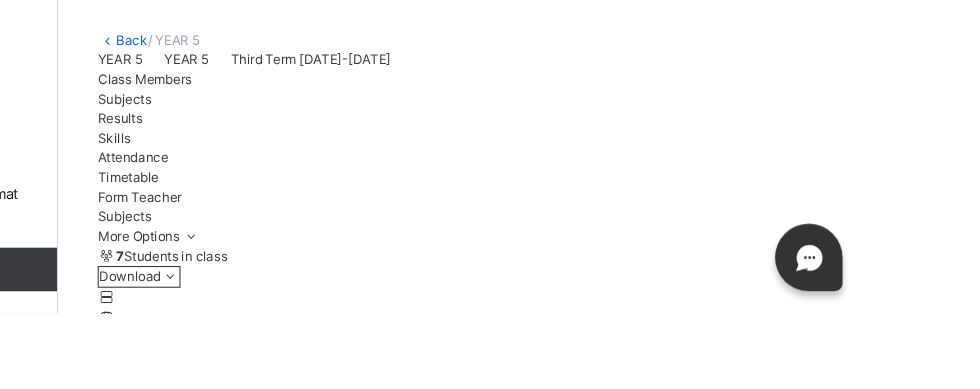 type on "**" 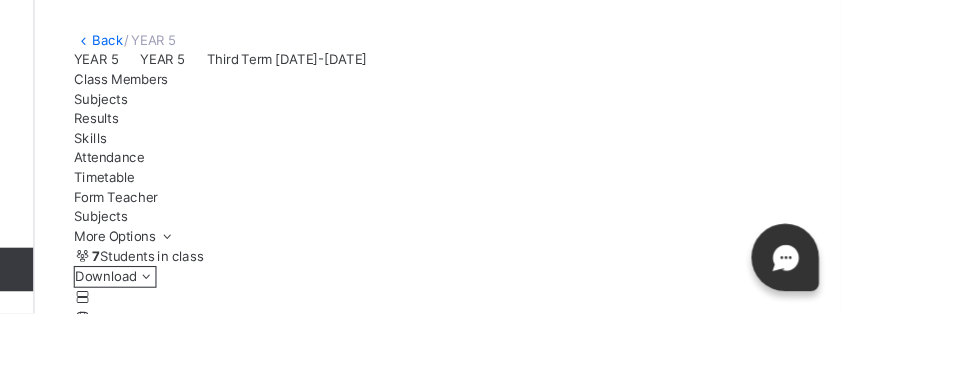scroll, scrollTop: 0, scrollLeft: 0, axis: both 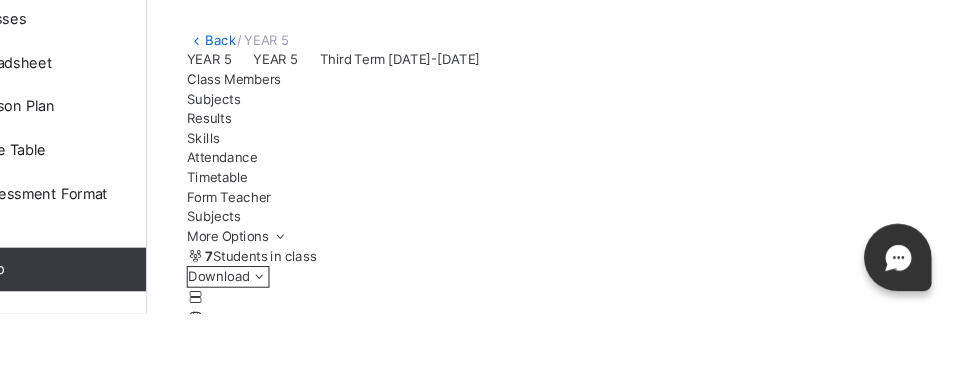 click at bounding box center (516, 2881) 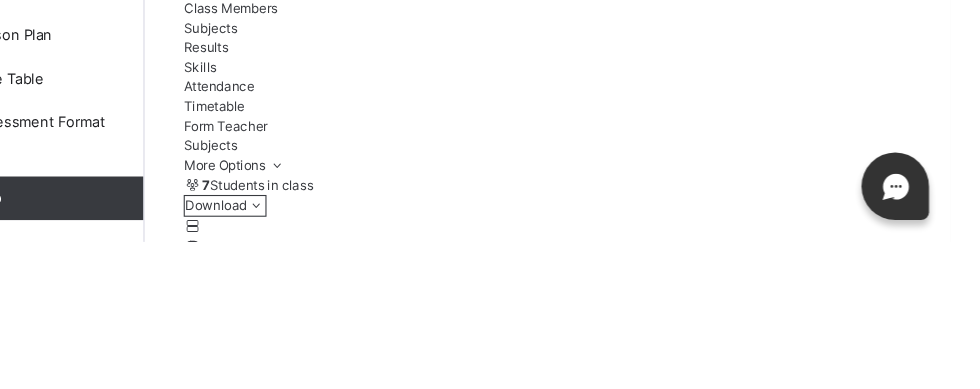 scroll, scrollTop: 0, scrollLeft: 0, axis: both 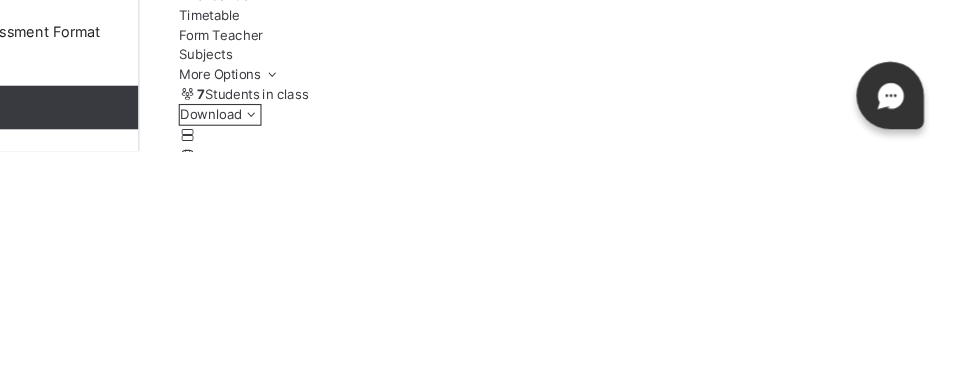 type on "**" 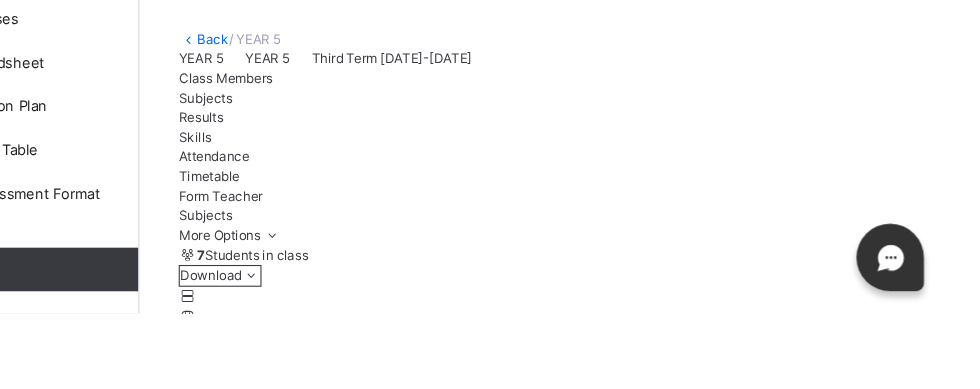 scroll, scrollTop: 373, scrollLeft: 0, axis: vertical 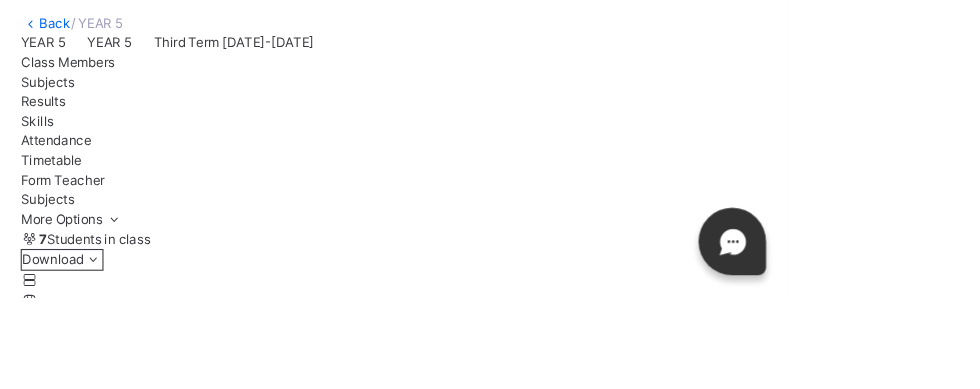click on "Save Entries" at bounding box center (326, 2067) 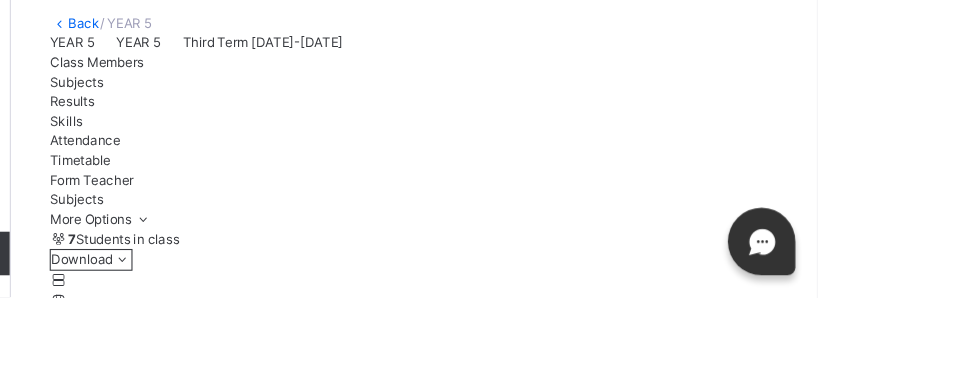 scroll, scrollTop: 0, scrollLeft: 0, axis: both 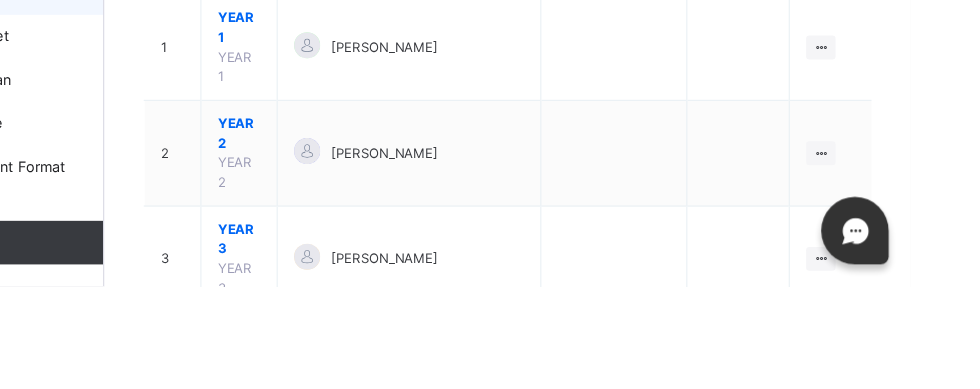 click on "YEAR 5" at bounding box center (363, 540) 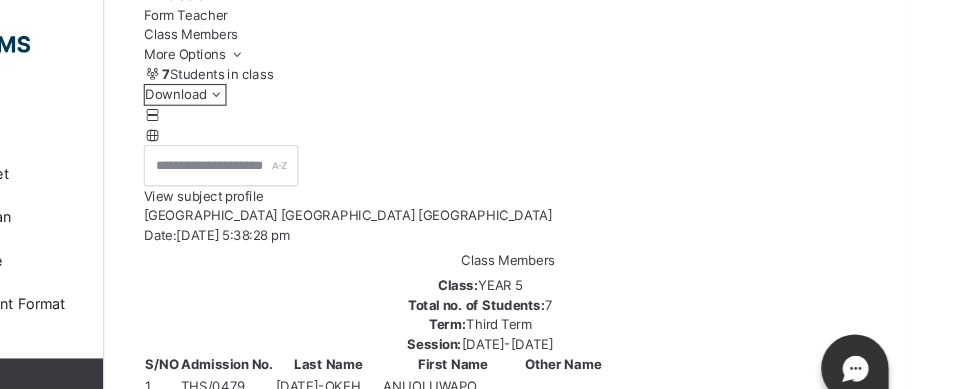 scroll, scrollTop: 259, scrollLeft: 0, axis: vertical 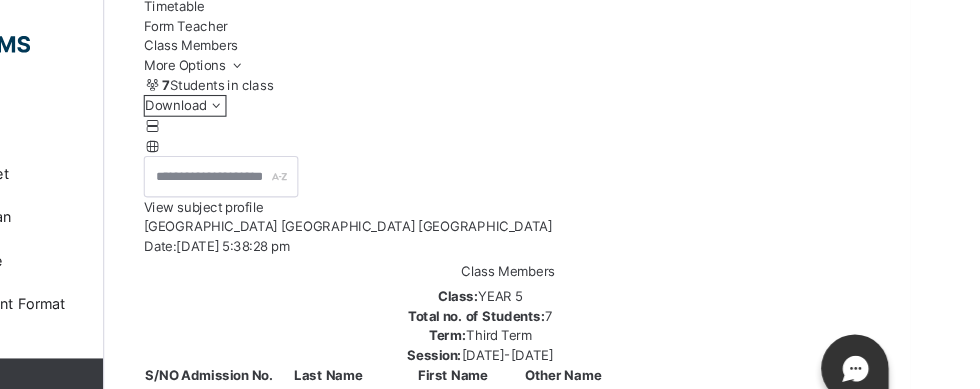 click on "Subjects" at bounding box center (300, -67) 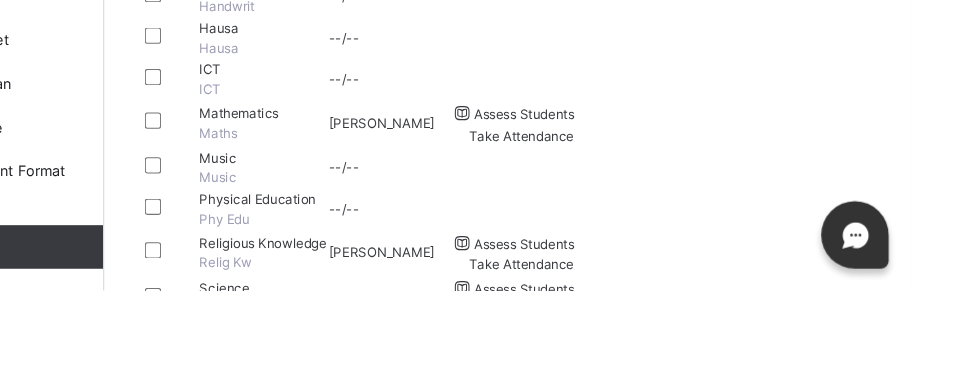 scroll, scrollTop: 1210, scrollLeft: 0, axis: vertical 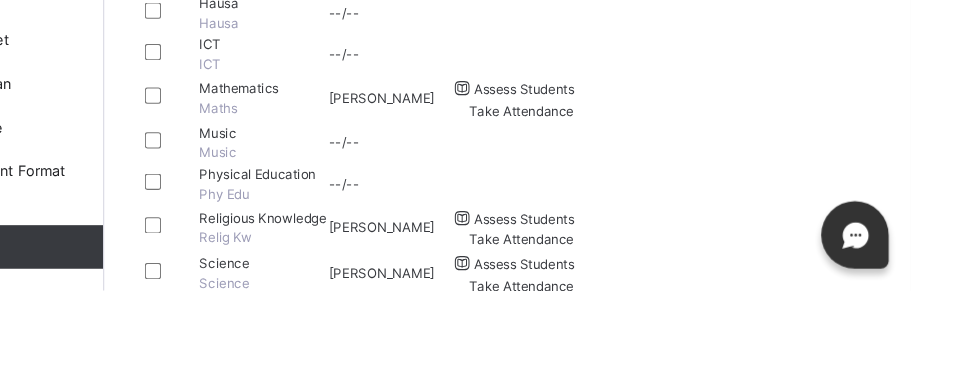 click on "Vocational Studies   VS" at bounding box center [385, 502] 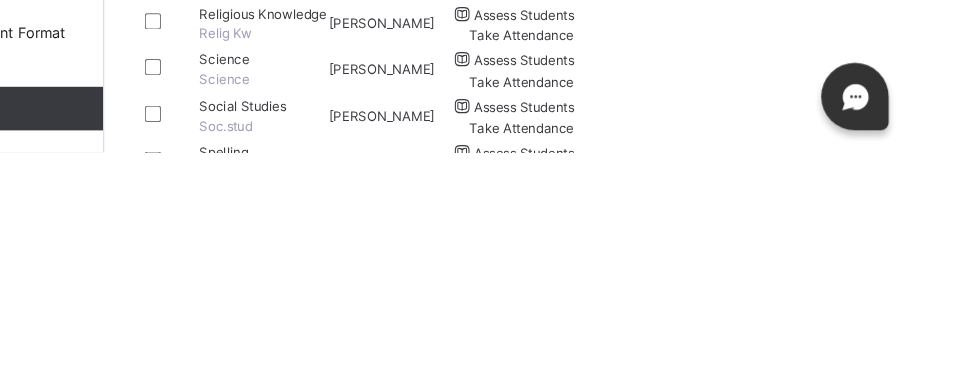 scroll, scrollTop: 1271, scrollLeft: 0, axis: vertical 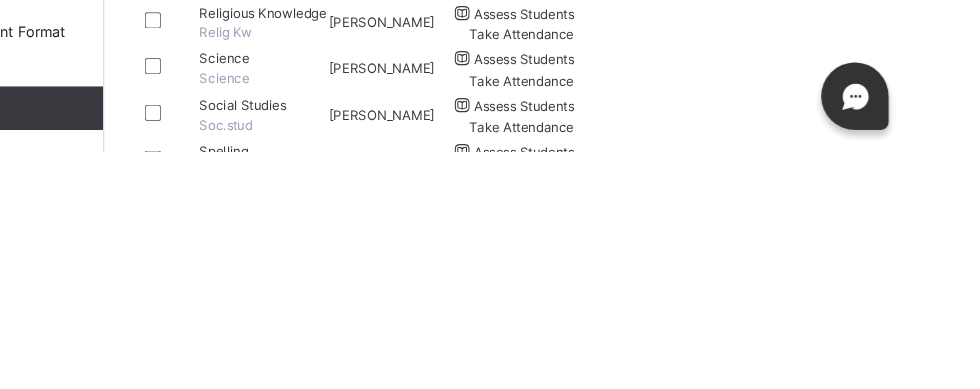type on "**" 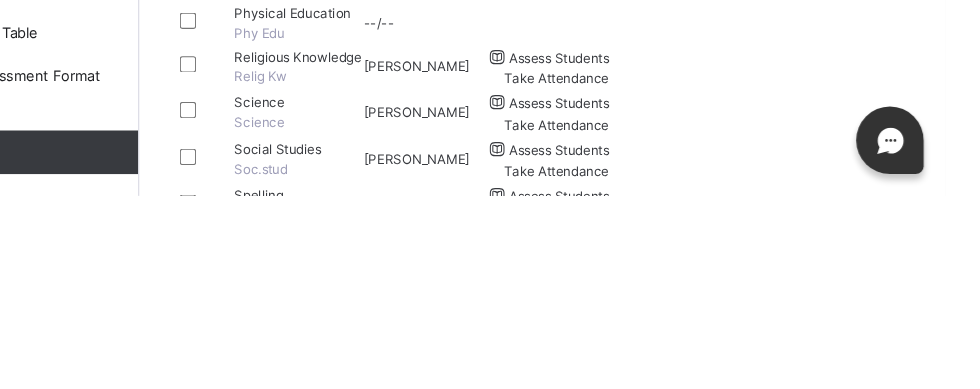 scroll, scrollTop: 1271, scrollLeft: 0, axis: vertical 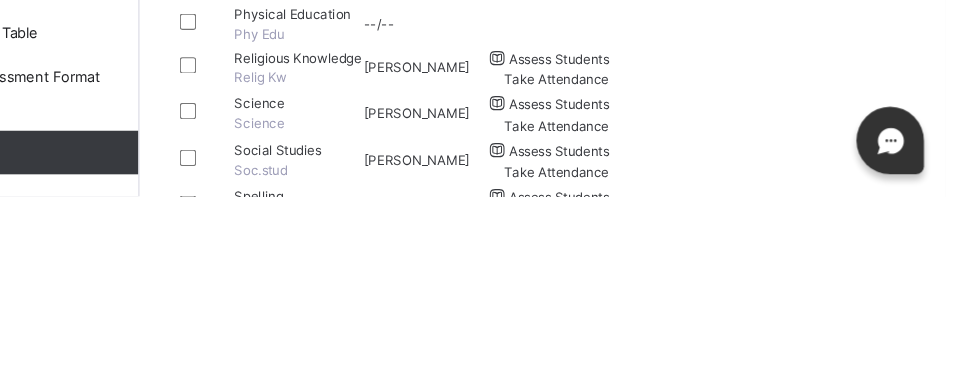 click at bounding box center [516, 1316] 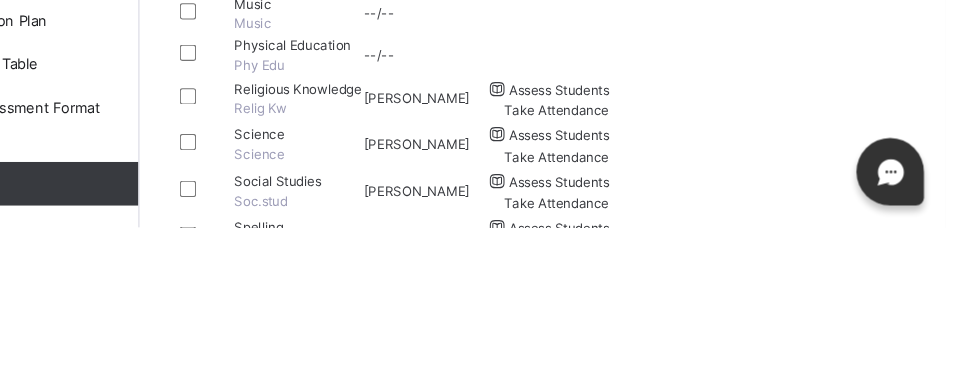 scroll, scrollTop: 1271, scrollLeft: 0, axis: vertical 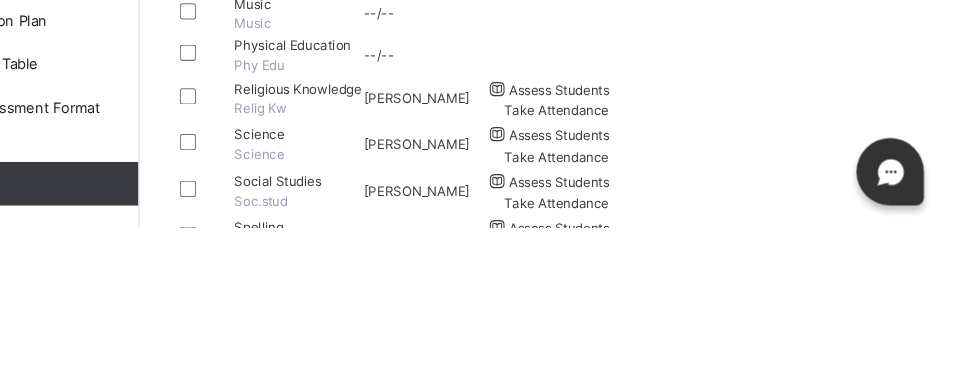 type on "**" 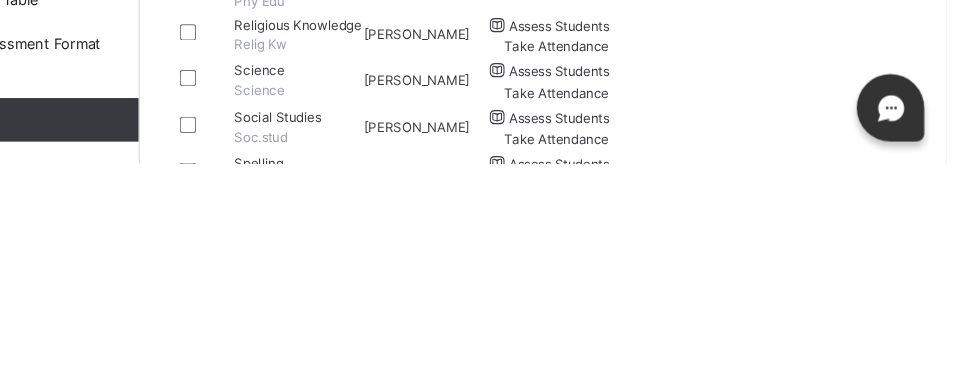 scroll, scrollTop: 1271, scrollLeft: 0, axis: vertical 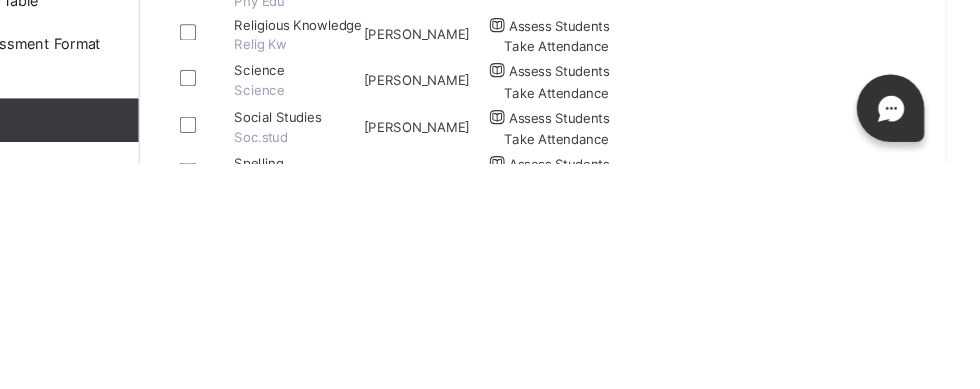type on "**" 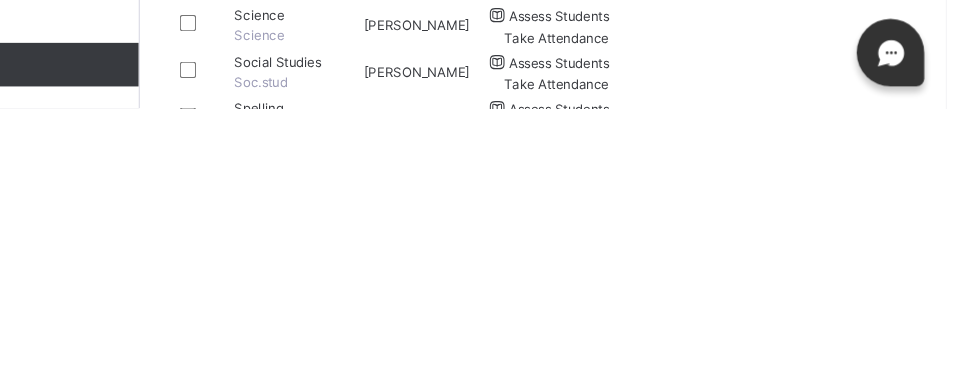 scroll, scrollTop: 1271, scrollLeft: 0, axis: vertical 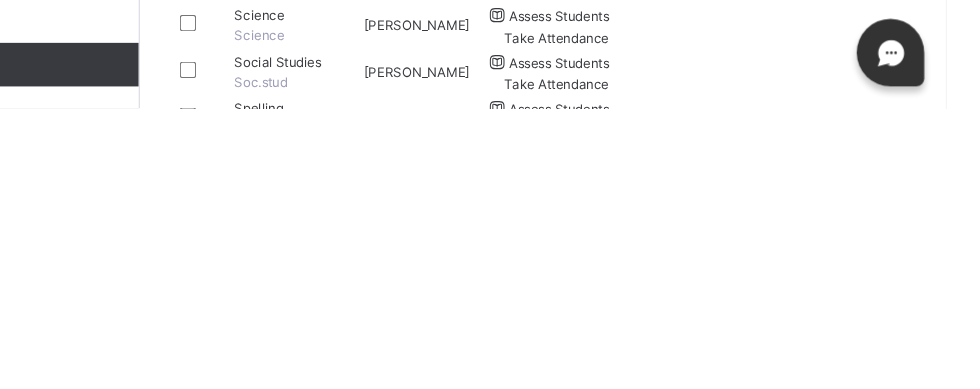 type on "**" 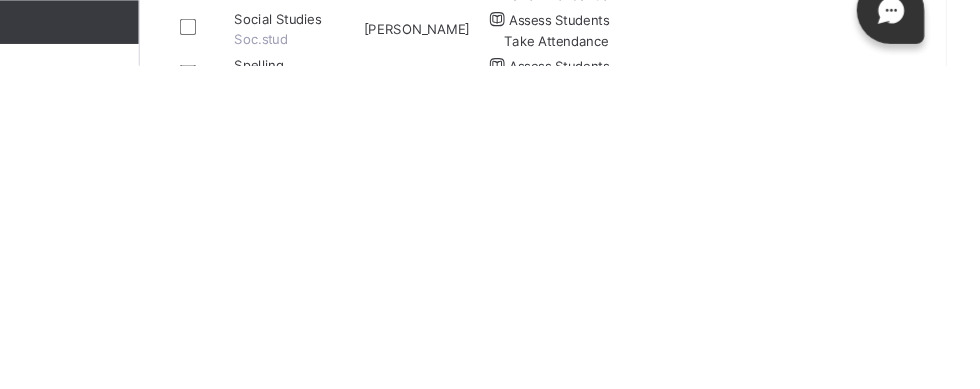 scroll, scrollTop: 1271, scrollLeft: 0, axis: vertical 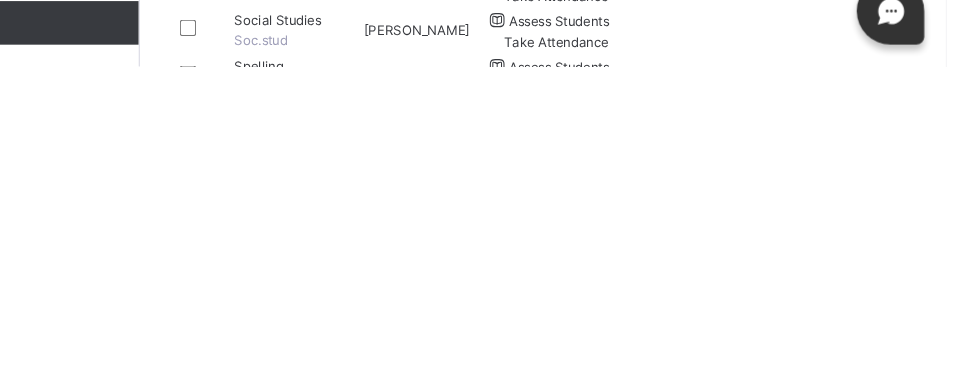 type on "**" 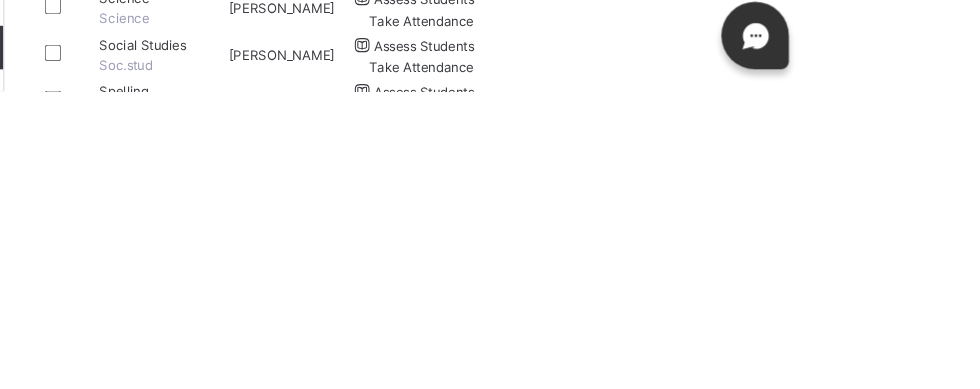 scroll, scrollTop: 1271, scrollLeft: 0, axis: vertical 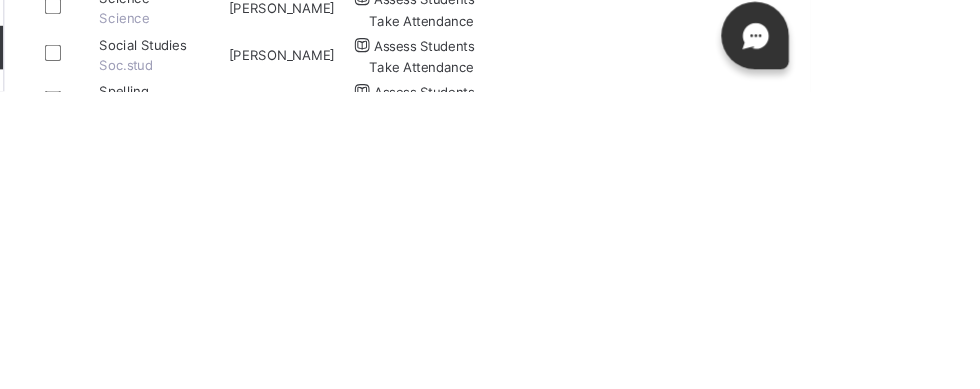 type on "*" 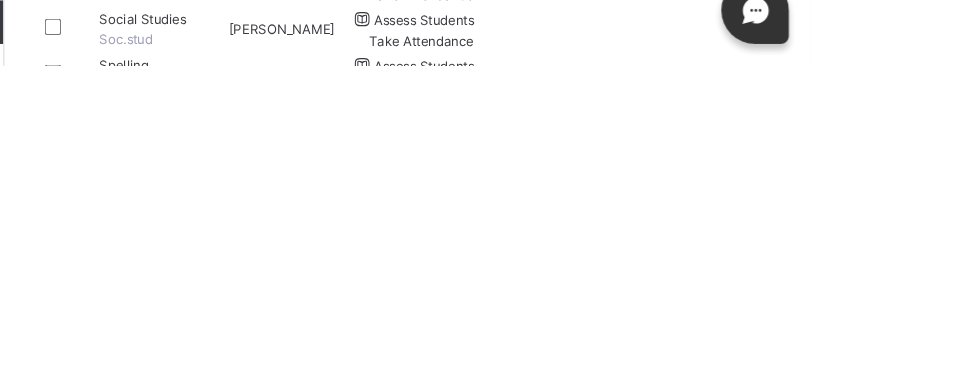 scroll, scrollTop: 1271, scrollLeft: 0, axis: vertical 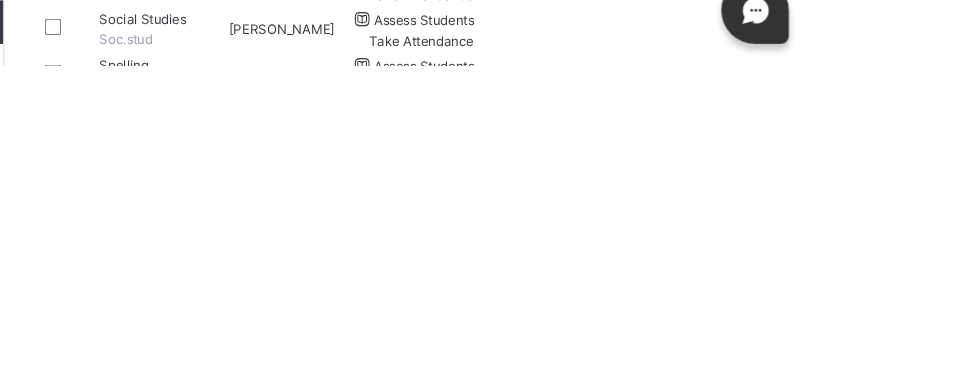 type on "*" 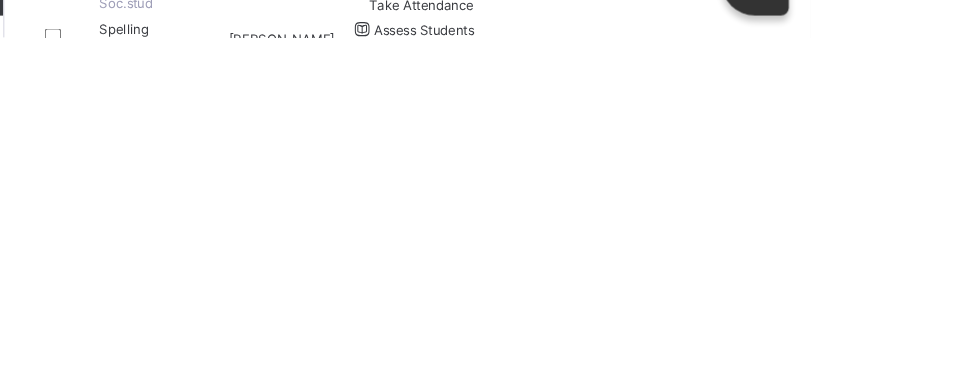 scroll, scrollTop: 1285, scrollLeft: 0, axis: vertical 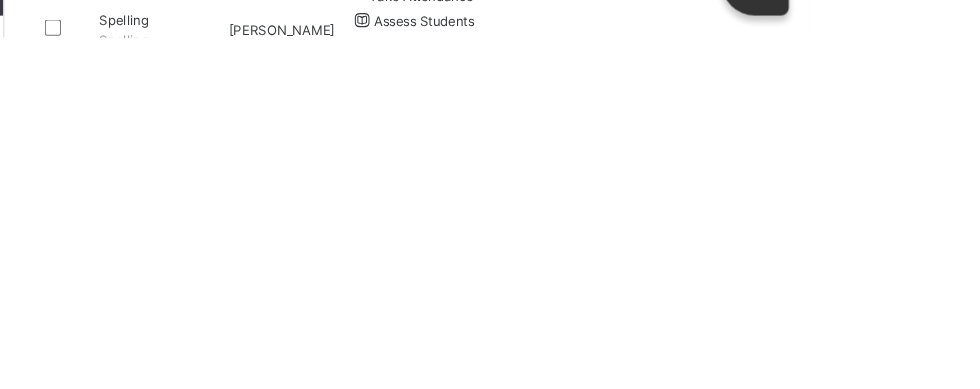type on "*" 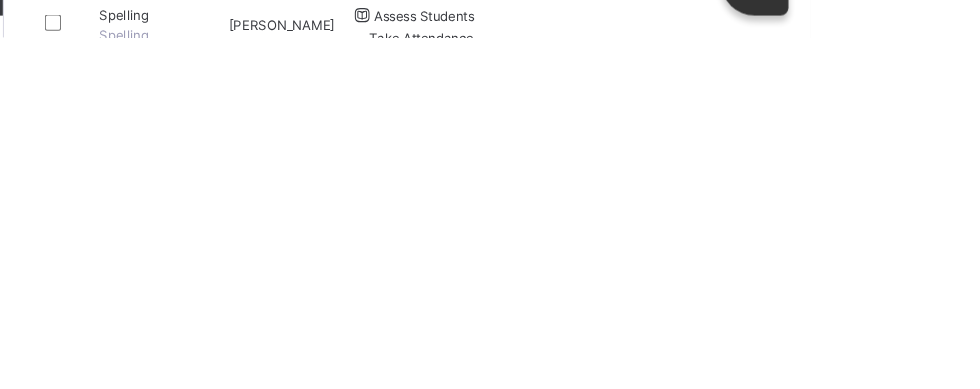scroll, scrollTop: 1291, scrollLeft: 0, axis: vertical 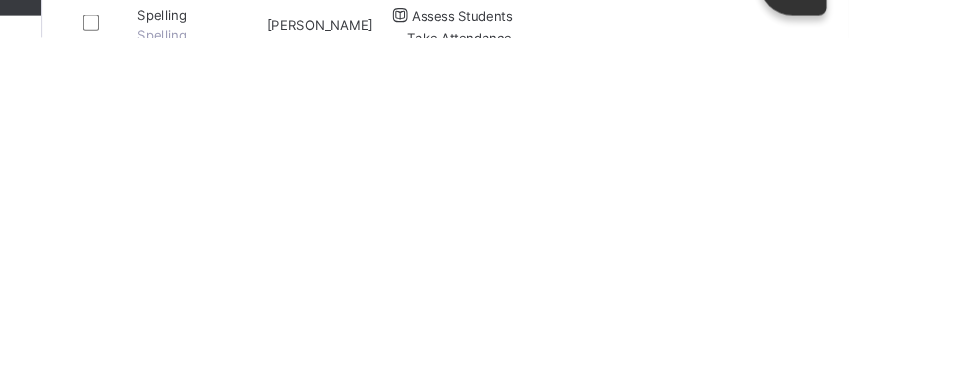 type on "**" 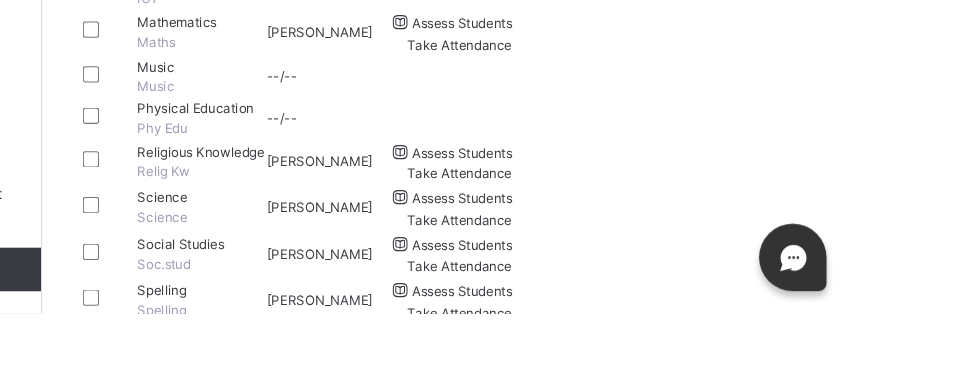 scroll, scrollTop: 0, scrollLeft: 0, axis: both 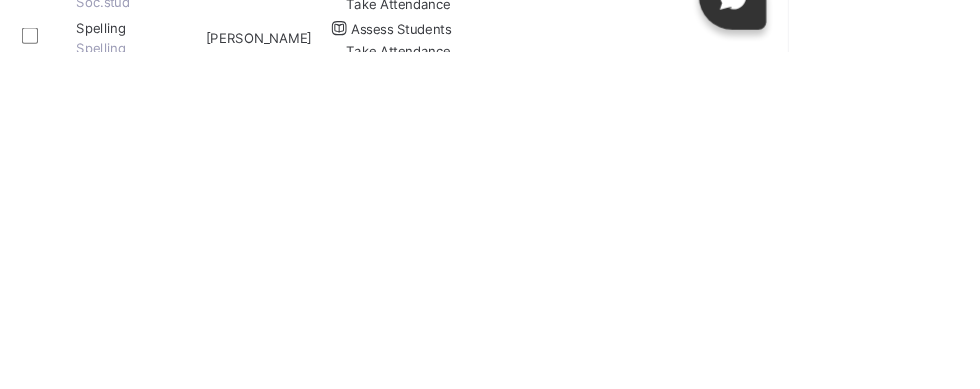 type on "**" 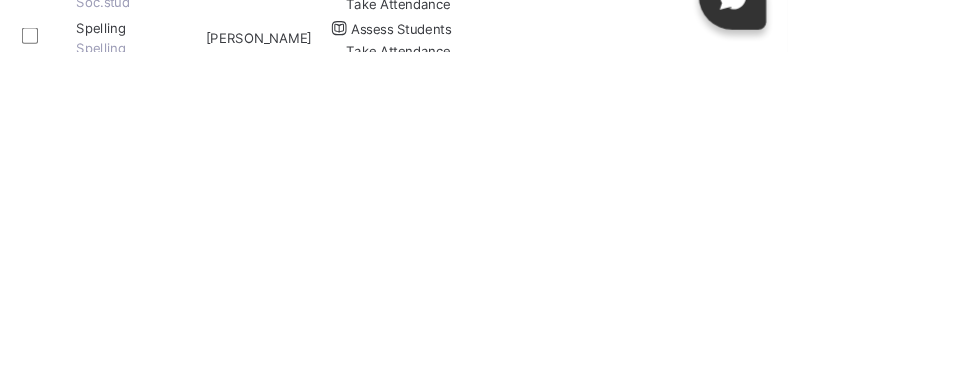click at bounding box center (1189, 983) 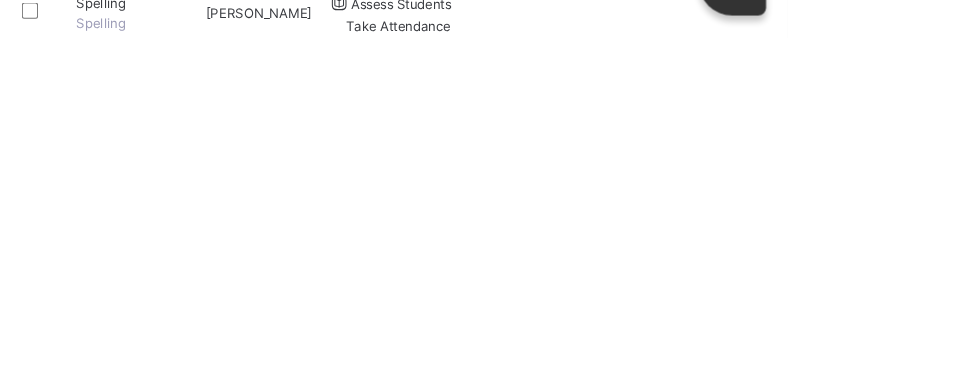 type on "**" 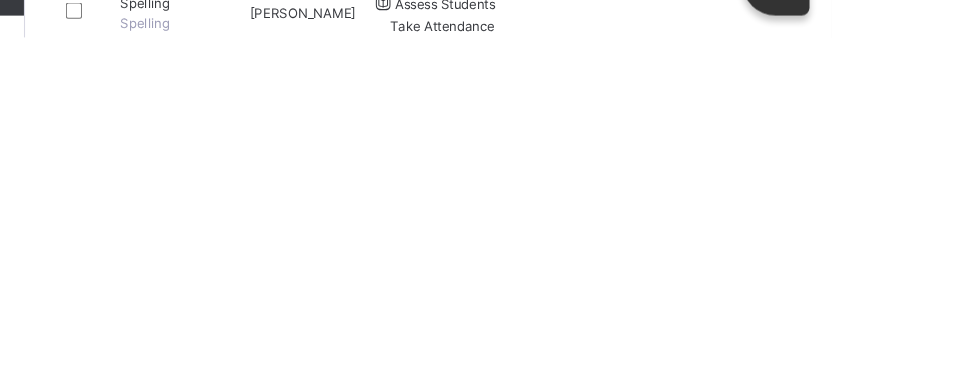 scroll, scrollTop: 208, scrollLeft: 0, axis: vertical 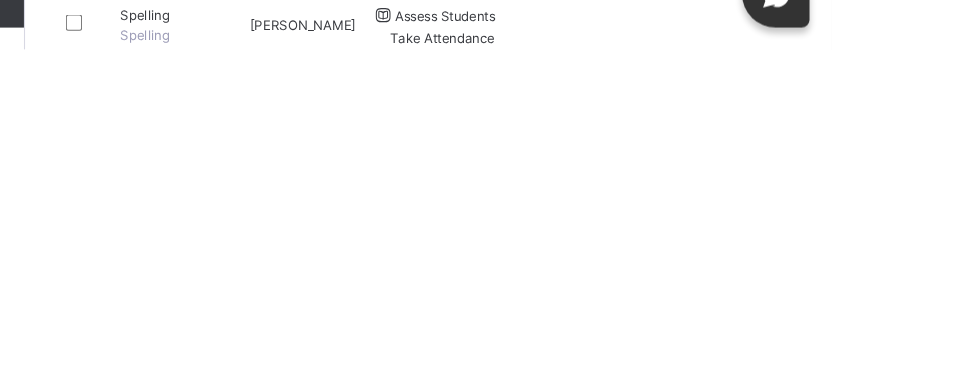 type on "*" 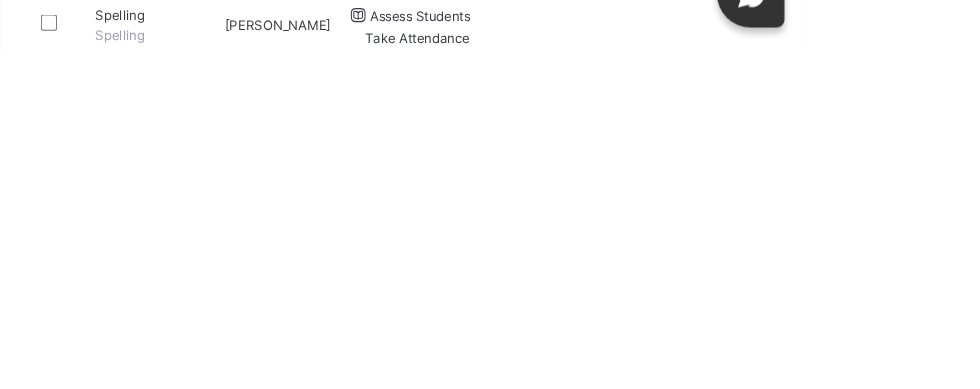 scroll, scrollTop: 1302, scrollLeft: 0, axis: vertical 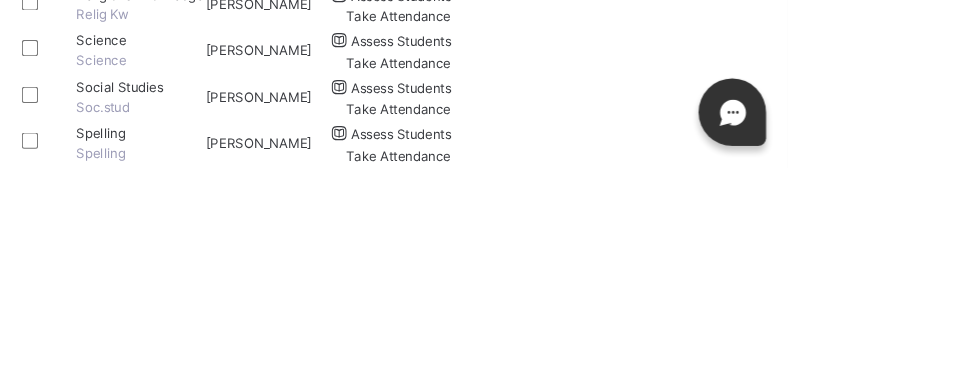 type on "**" 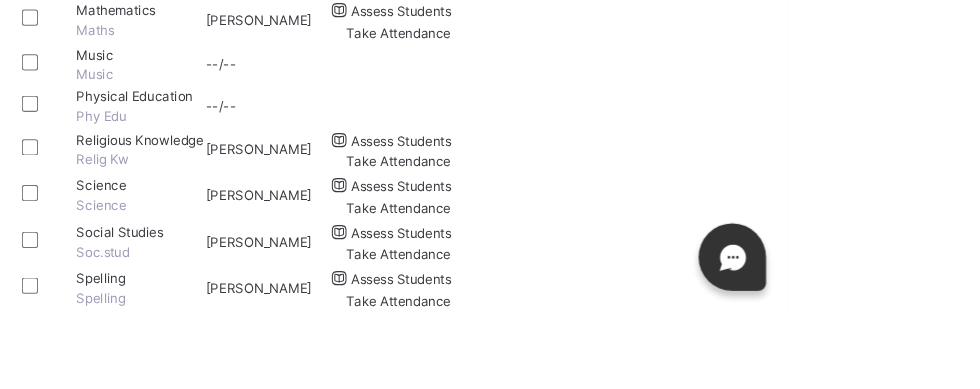 click on "Save Entries" at bounding box center [326, 766] 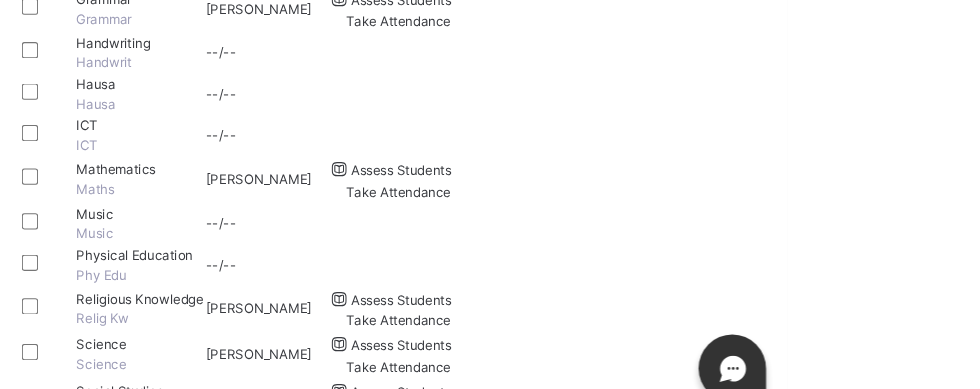 scroll, scrollTop: 1238, scrollLeft: 0, axis: vertical 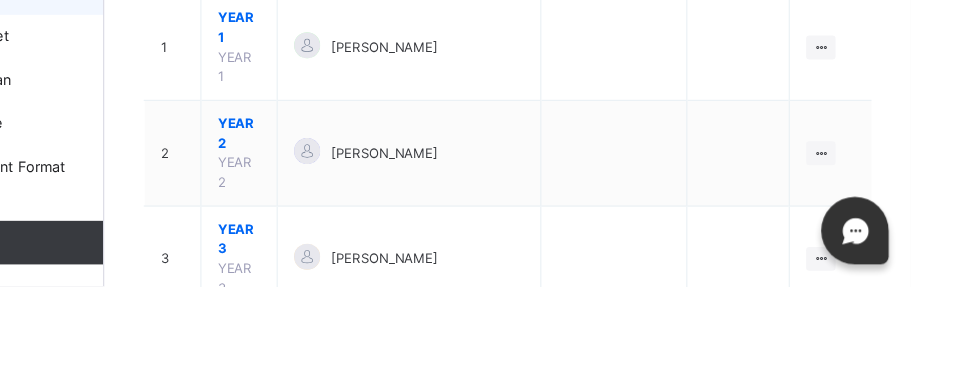 click on "YEAR 5" at bounding box center (363, 540) 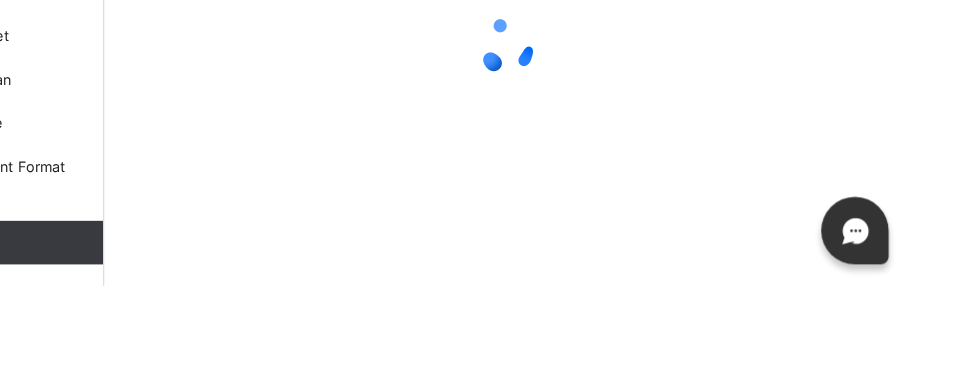 scroll, scrollTop: 22, scrollLeft: 0, axis: vertical 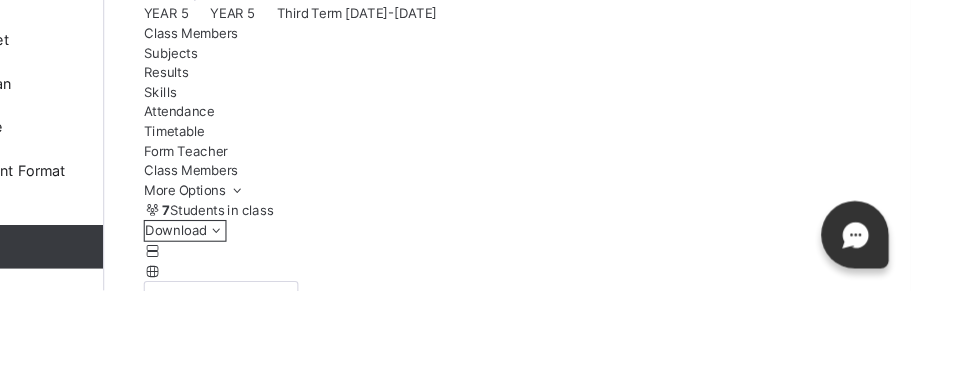 click on "Subjects" at bounding box center [300, 170] 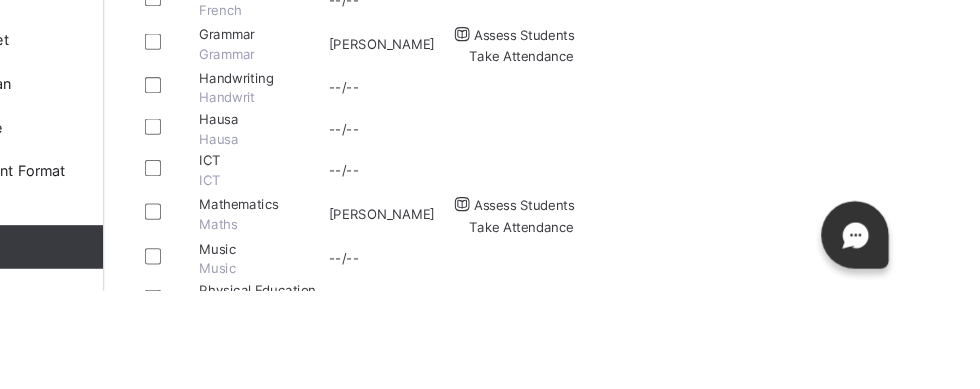 scroll, scrollTop: 1117, scrollLeft: 0, axis: vertical 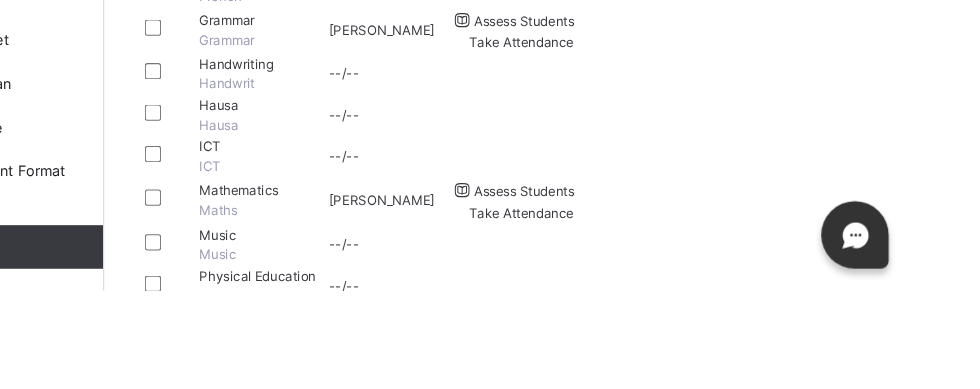 click on "Social Studies   Soc.stud" at bounding box center (385, 510) 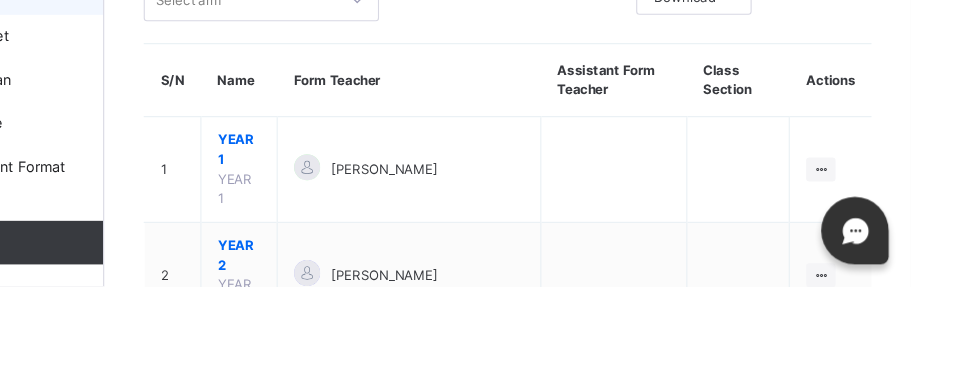 scroll, scrollTop: 182, scrollLeft: 0, axis: vertical 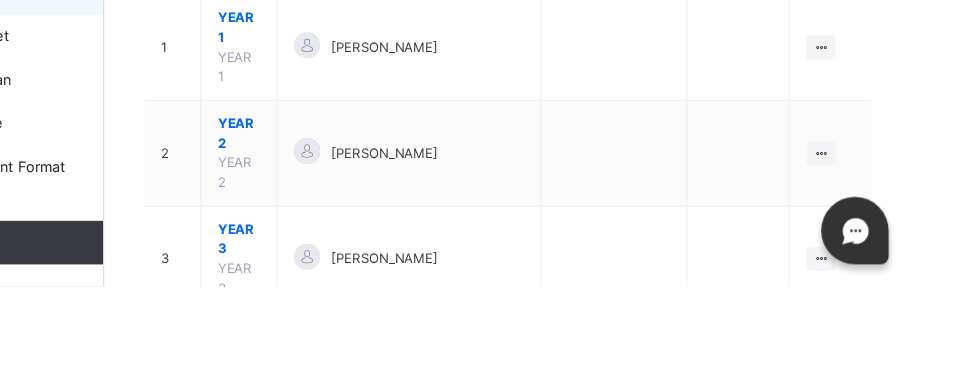 click on "YEAR 5" at bounding box center [363, 540] 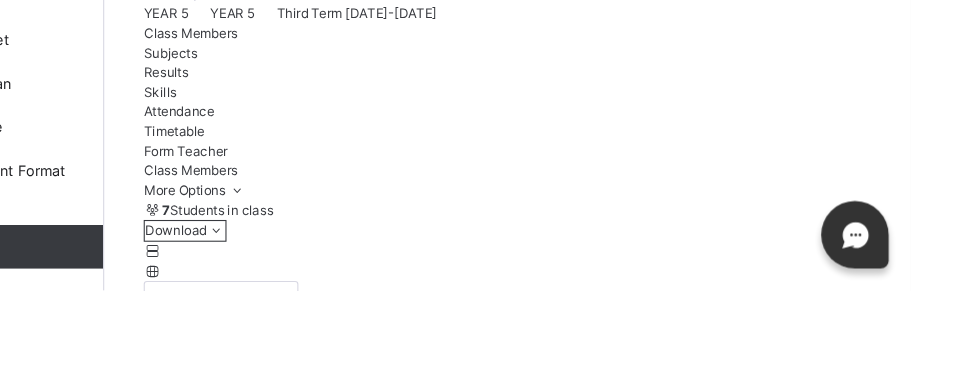 scroll, scrollTop: 33, scrollLeft: 0, axis: vertical 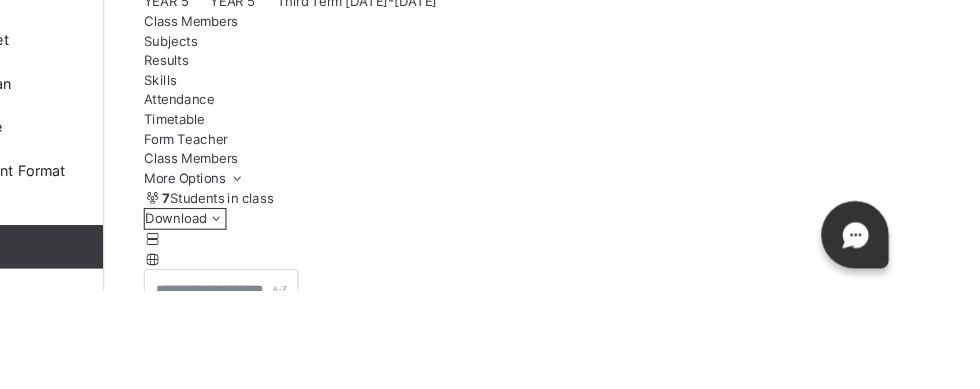 click on "Subjects" at bounding box center (300, 159) 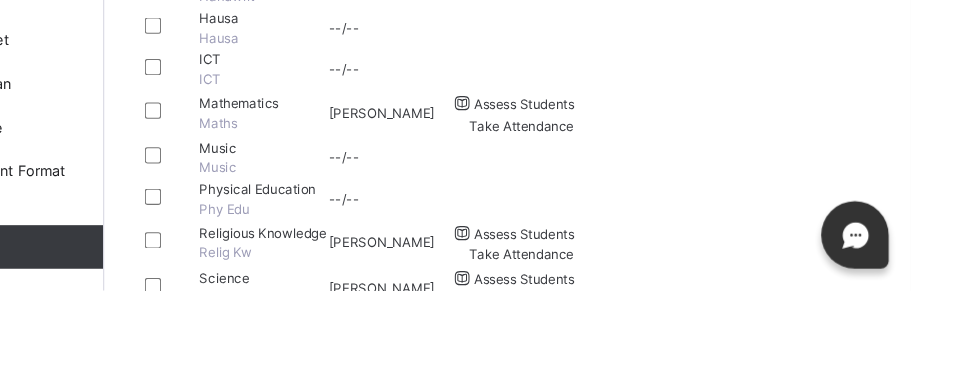 scroll, scrollTop: 1210, scrollLeft: 0, axis: vertical 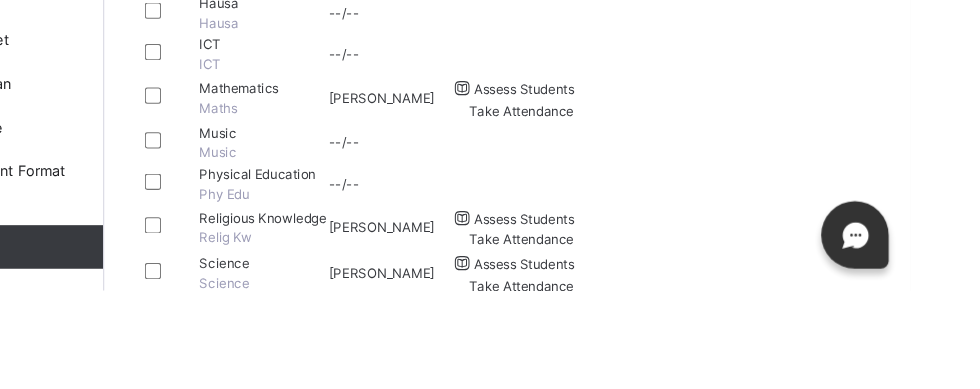 click on "Vocational Studies   VS" at bounding box center [385, 502] 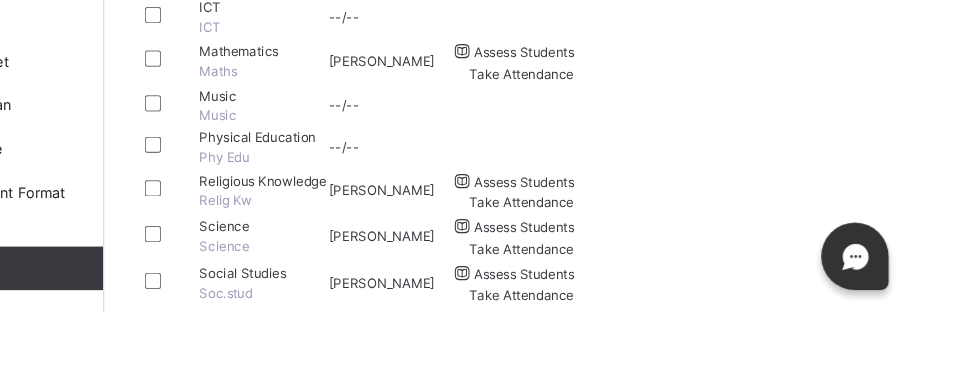 scroll, scrollTop: 1264, scrollLeft: 0, axis: vertical 